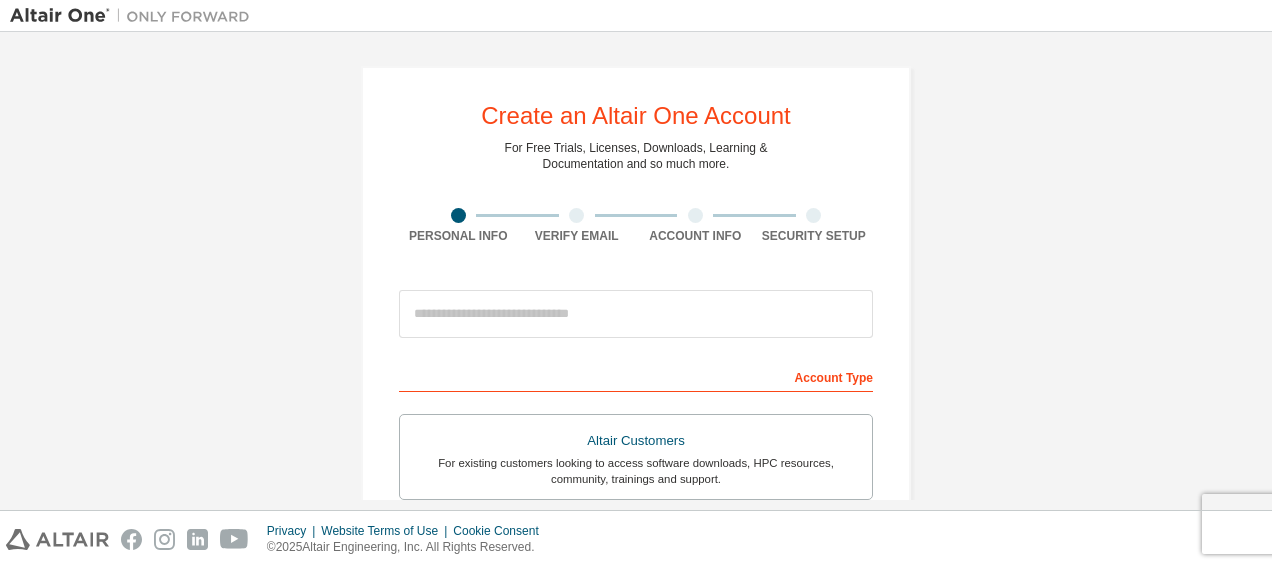 scroll, scrollTop: 0, scrollLeft: 0, axis: both 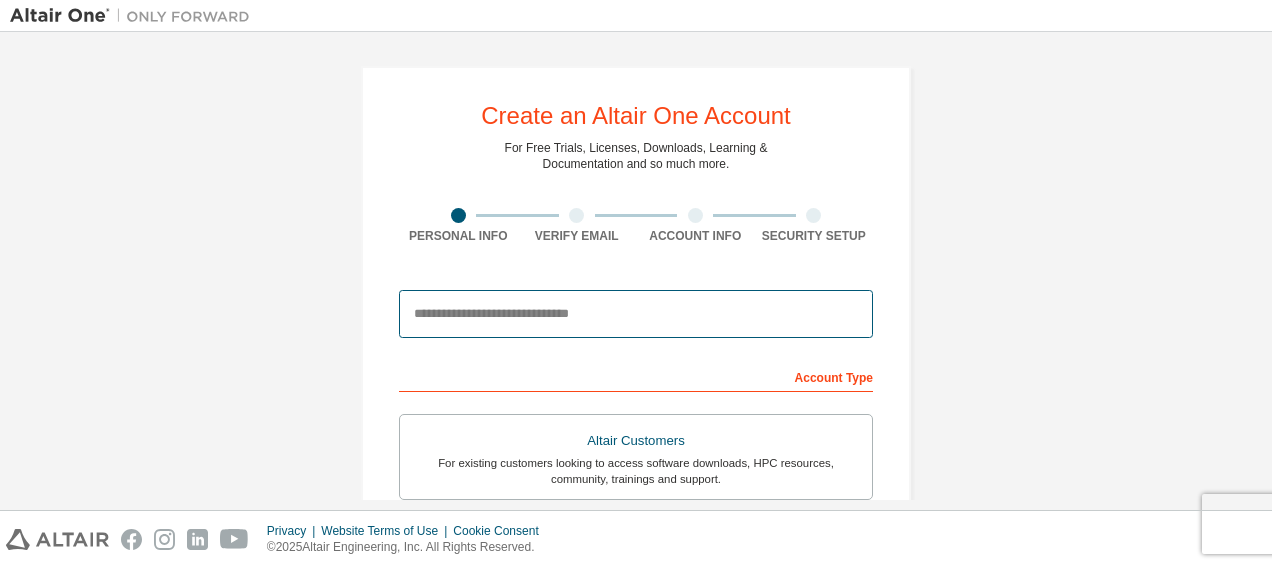click at bounding box center (636, 314) 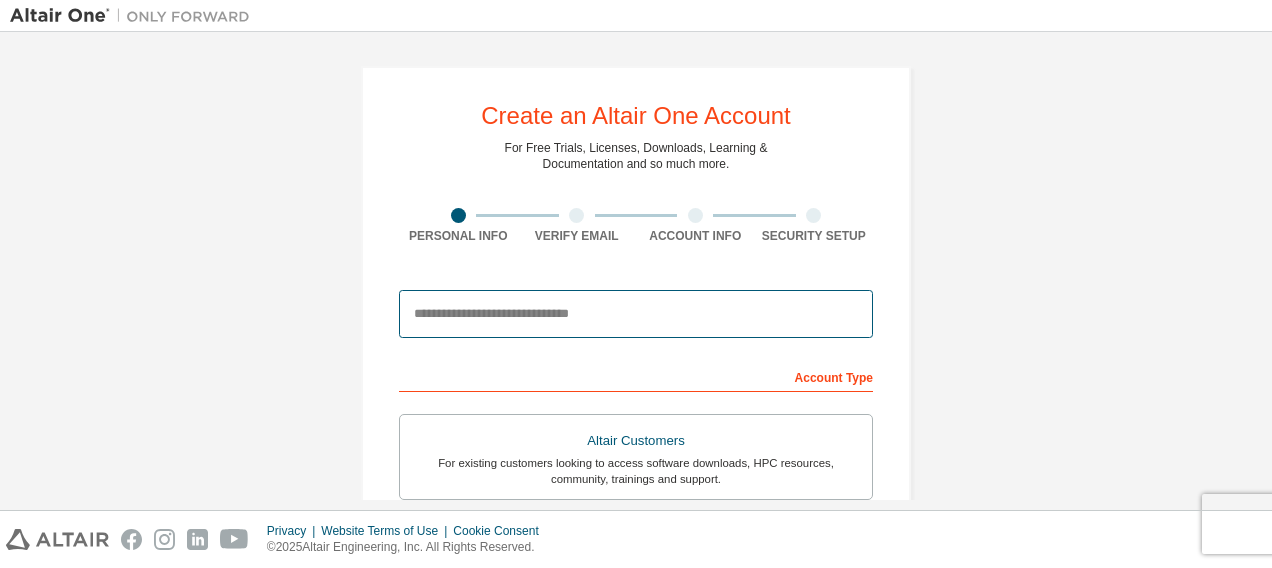 type on "**********" 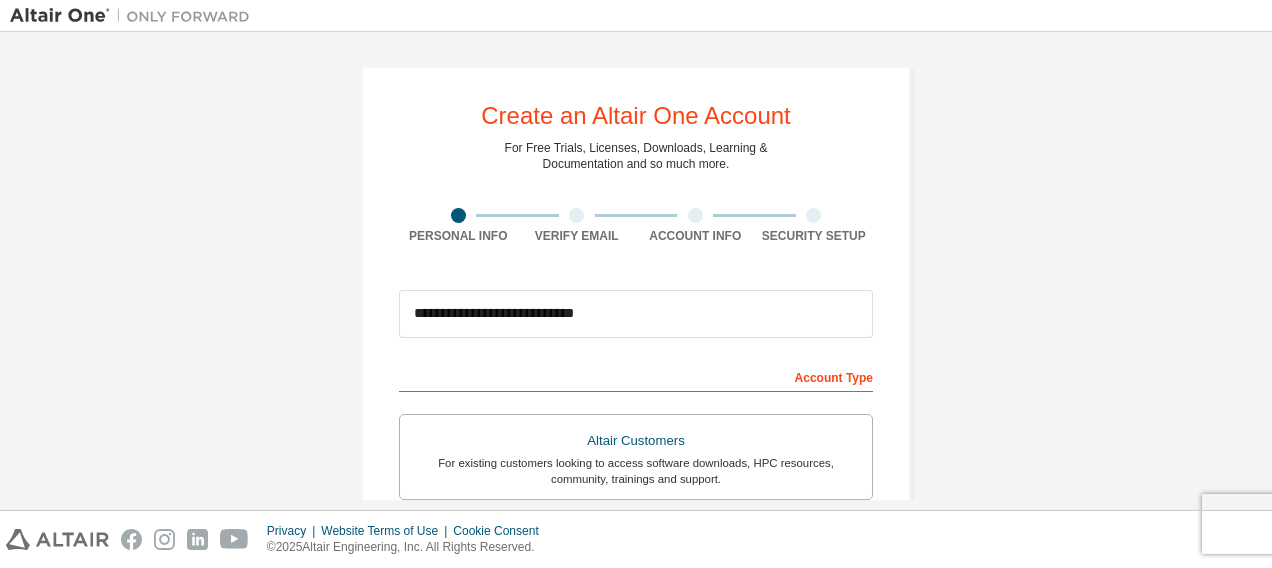 type on "********" 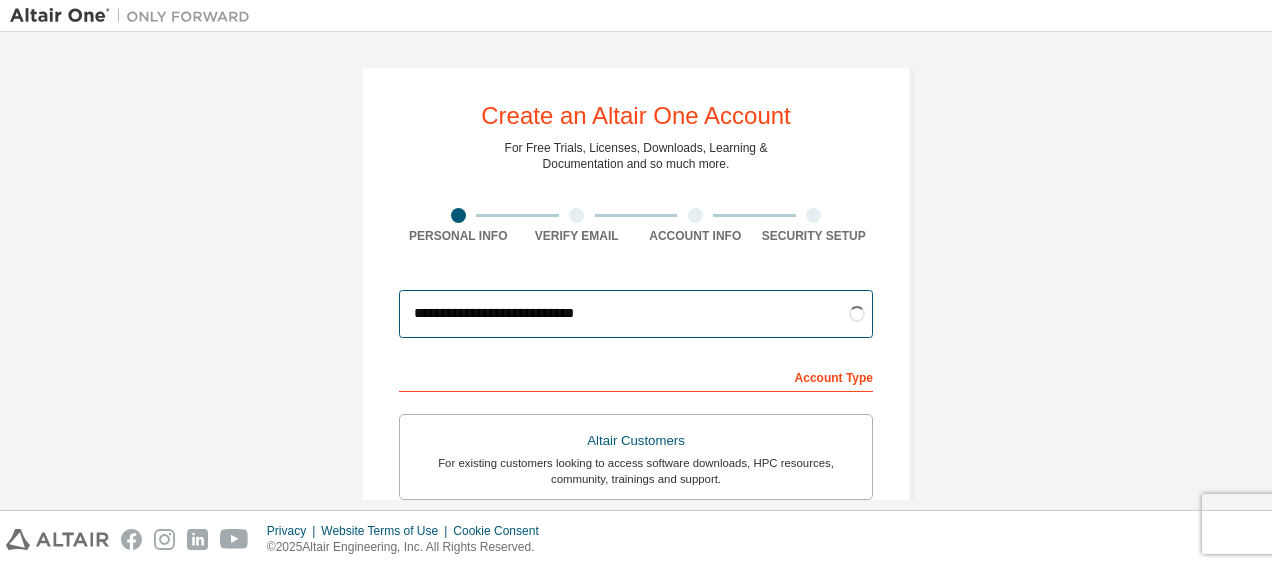 drag, startPoint x: 585, startPoint y: 309, endPoint x: 362, endPoint y: 308, distance: 223.00224 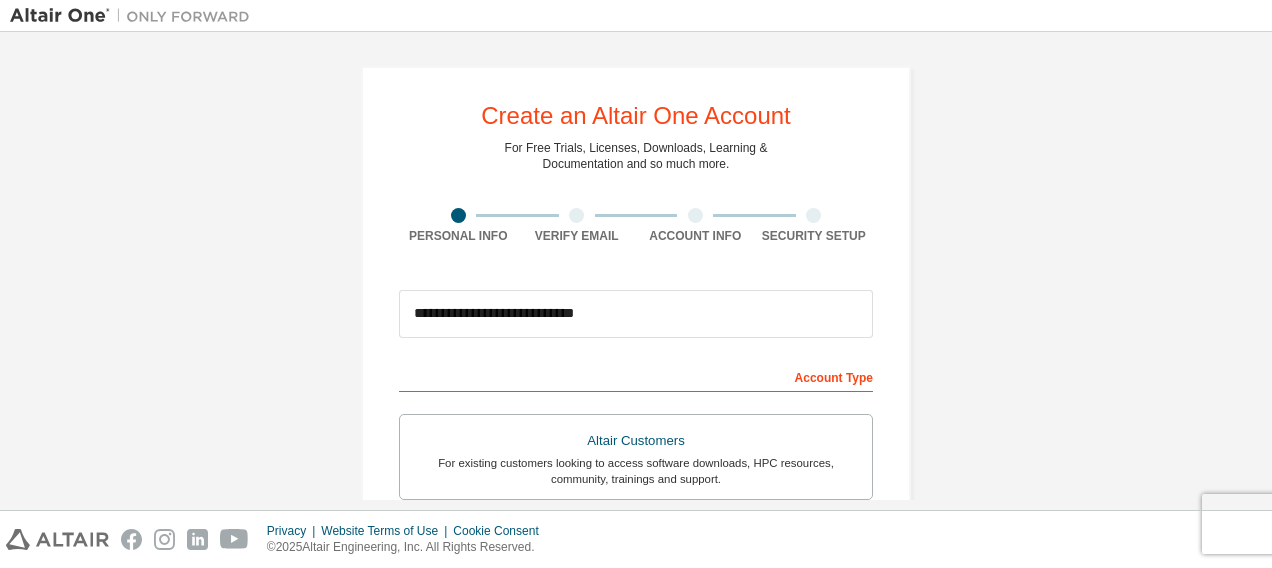 click on "**********" at bounding box center (636, 604) 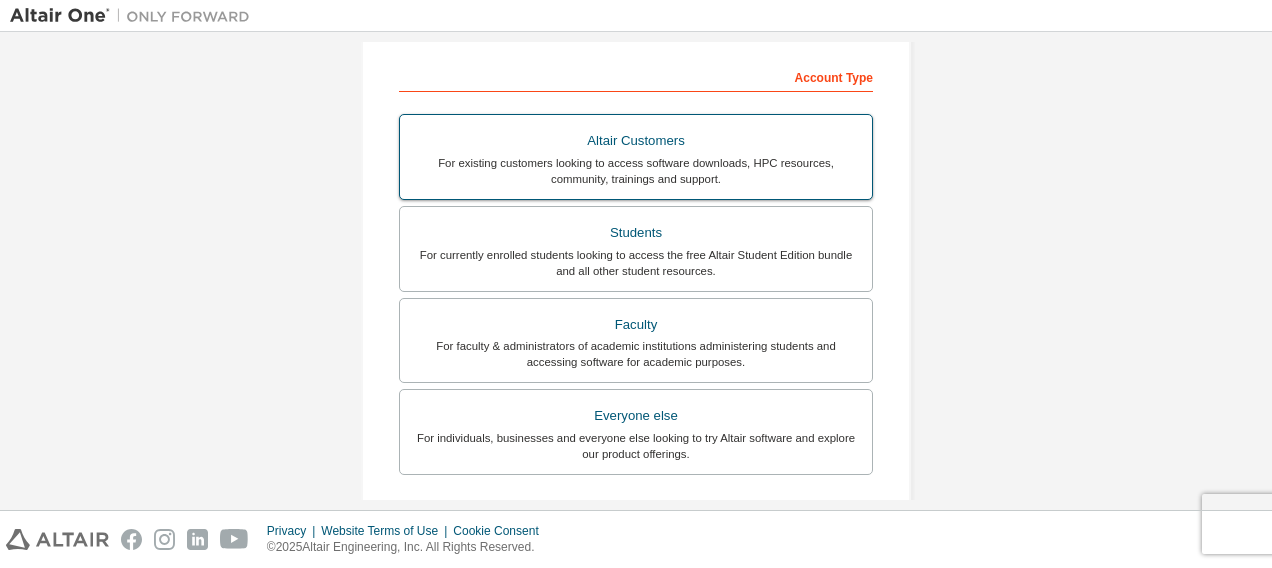 scroll, scrollTop: 200, scrollLeft: 0, axis: vertical 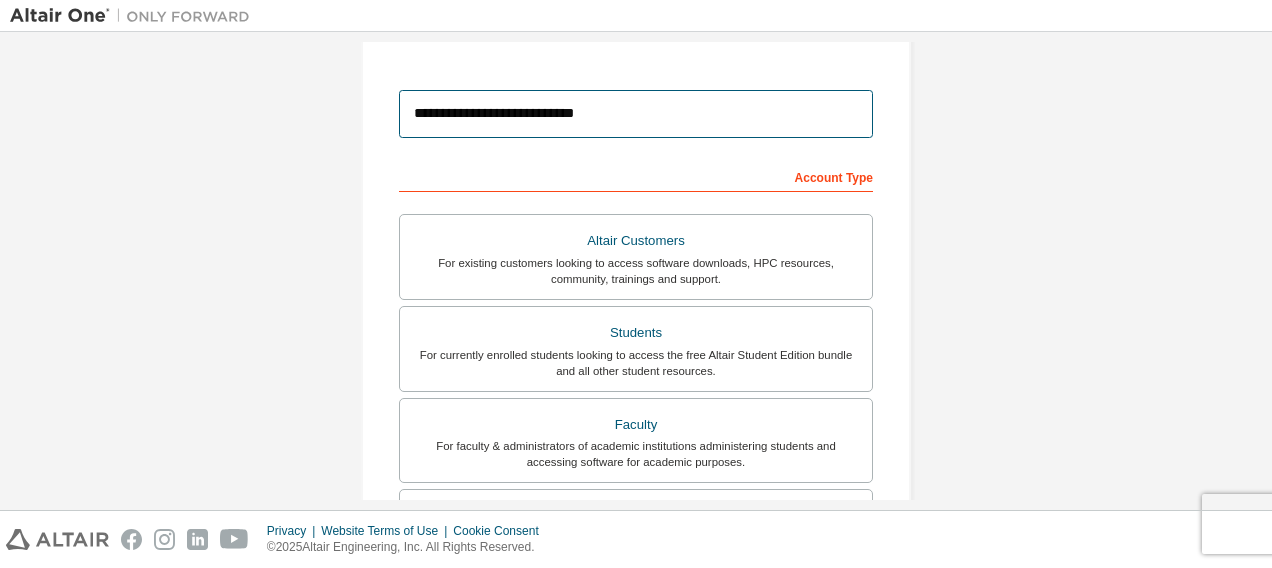 drag, startPoint x: 608, startPoint y: 112, endPoint x: 301, endPoint y: 113, distance: 307.00162 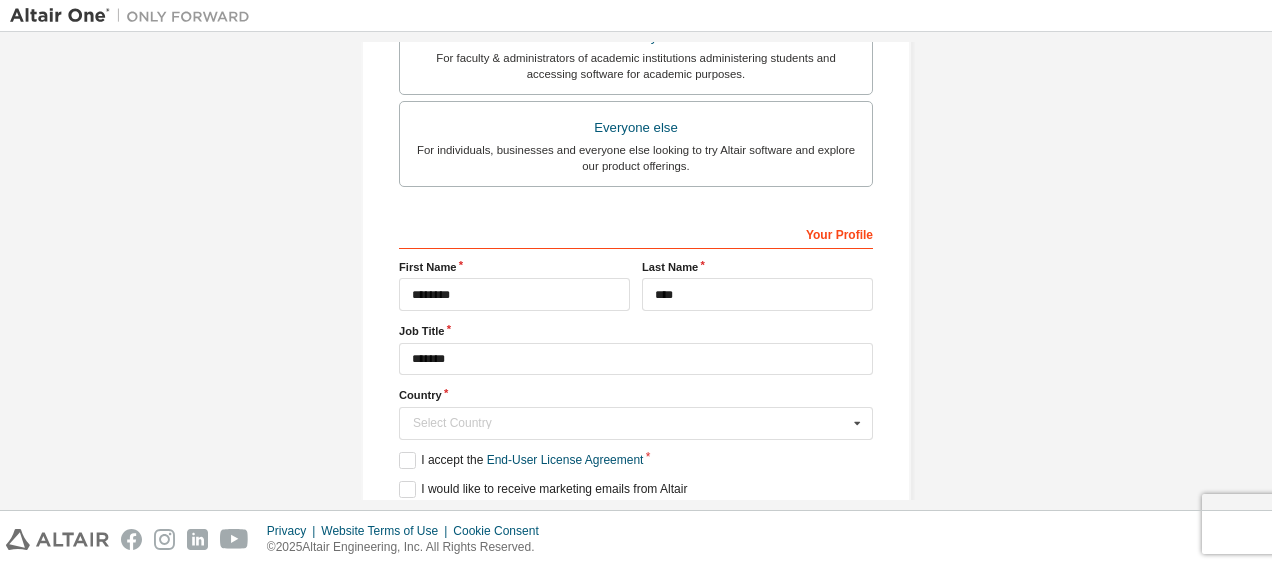 scroll, scrollTop: 600, scrollLeft: 0, axis: vertical 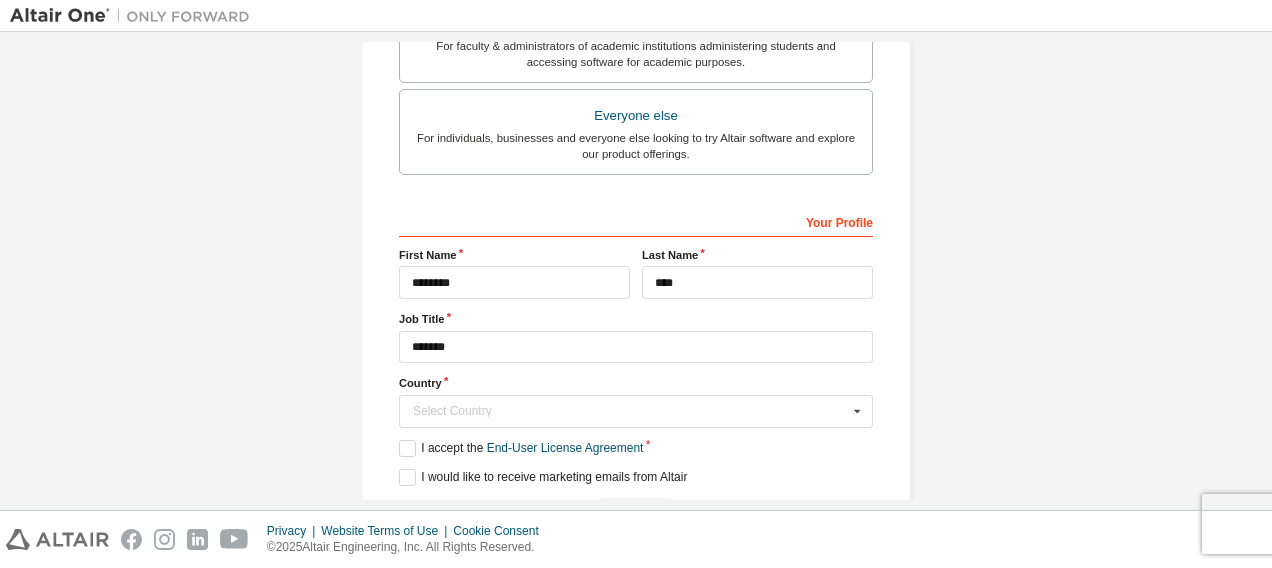 click on "**********" at bounding box center (636, 4) 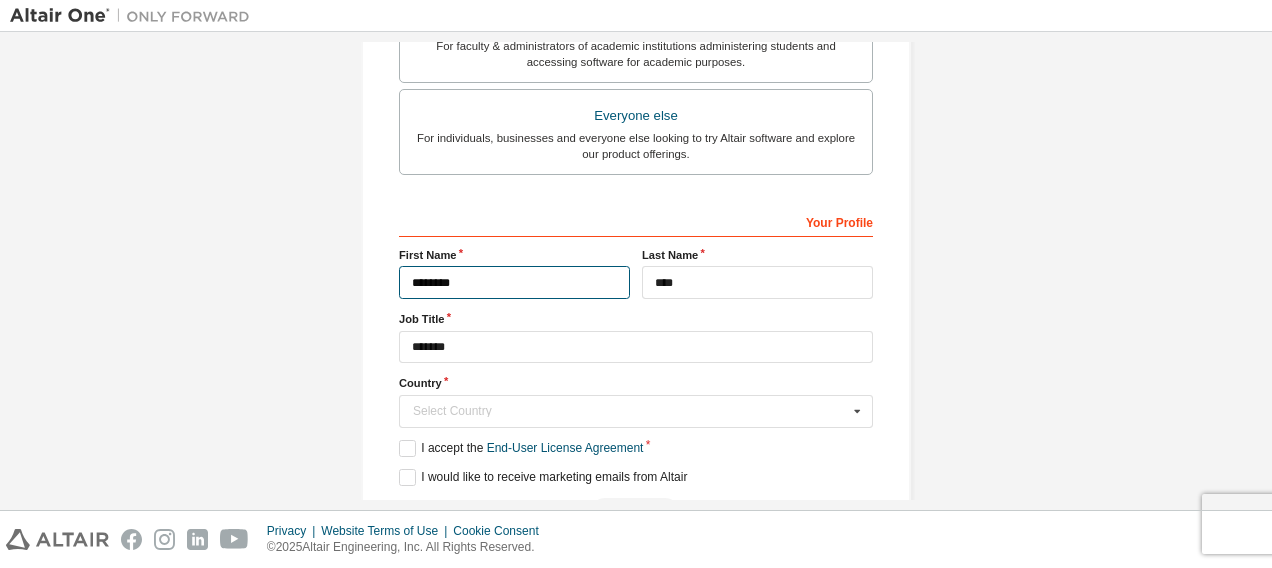 drag, startPoint x: 472, startPoint y: 274, endPoint x: 347, endPoint y: 269, distance: 125.09996 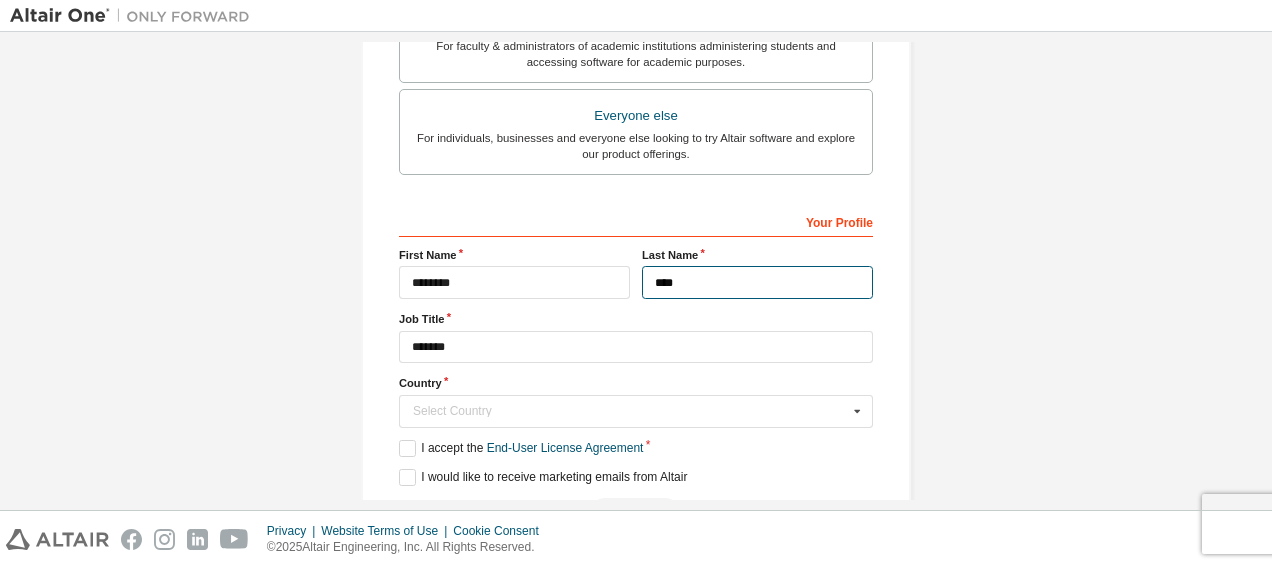 click on "****" at bounding box center [757, 282] 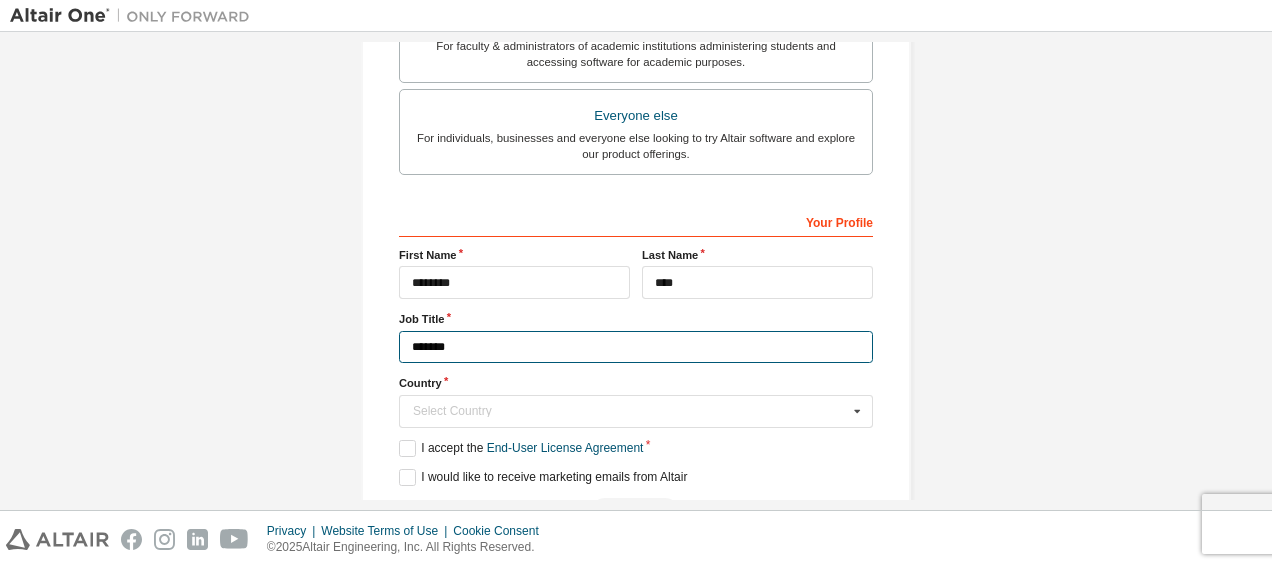 click on "*******" at bounding box center [636, 347] 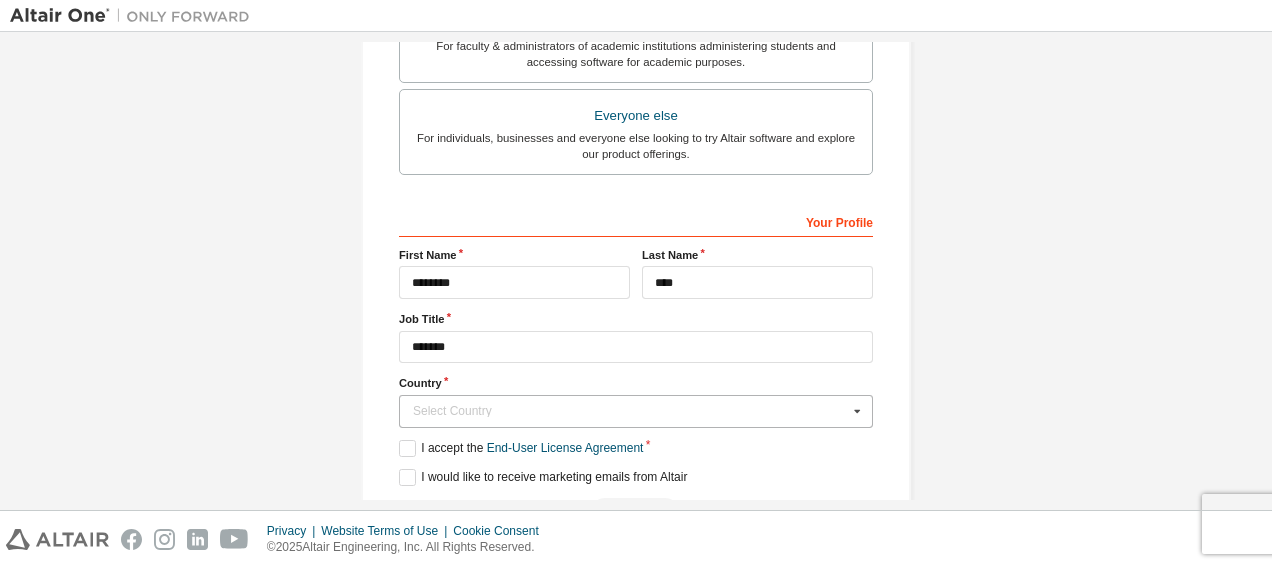 click on "Select Country" at bounding box center (630, 411) 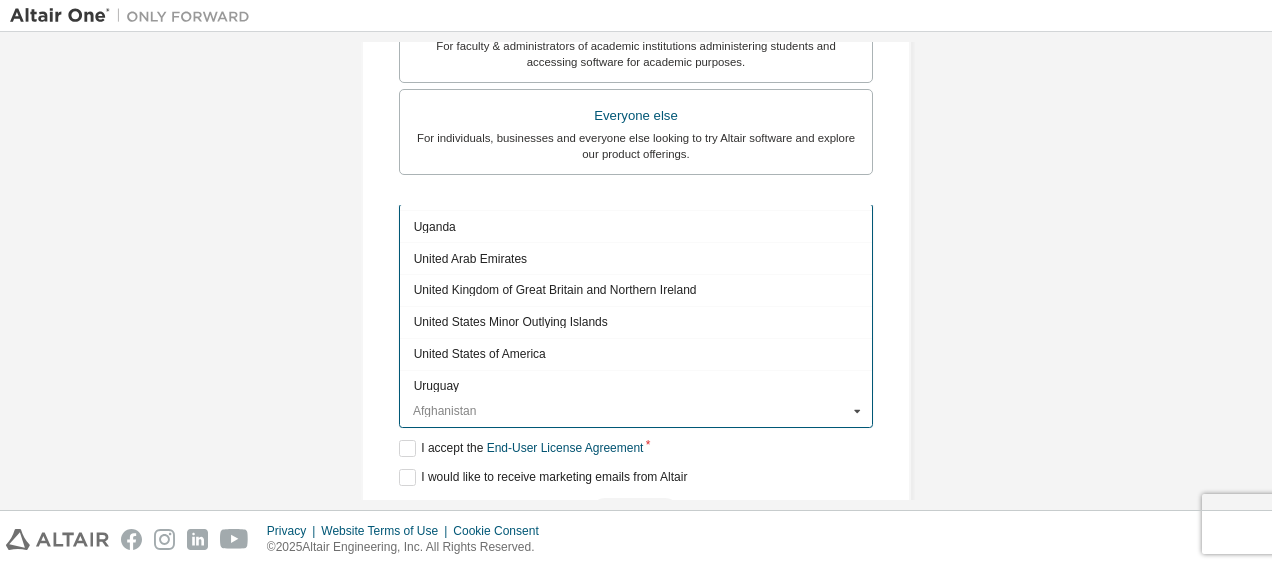 scroll, scrollTop: 7064, scrollLeft: 0, axis: vertical 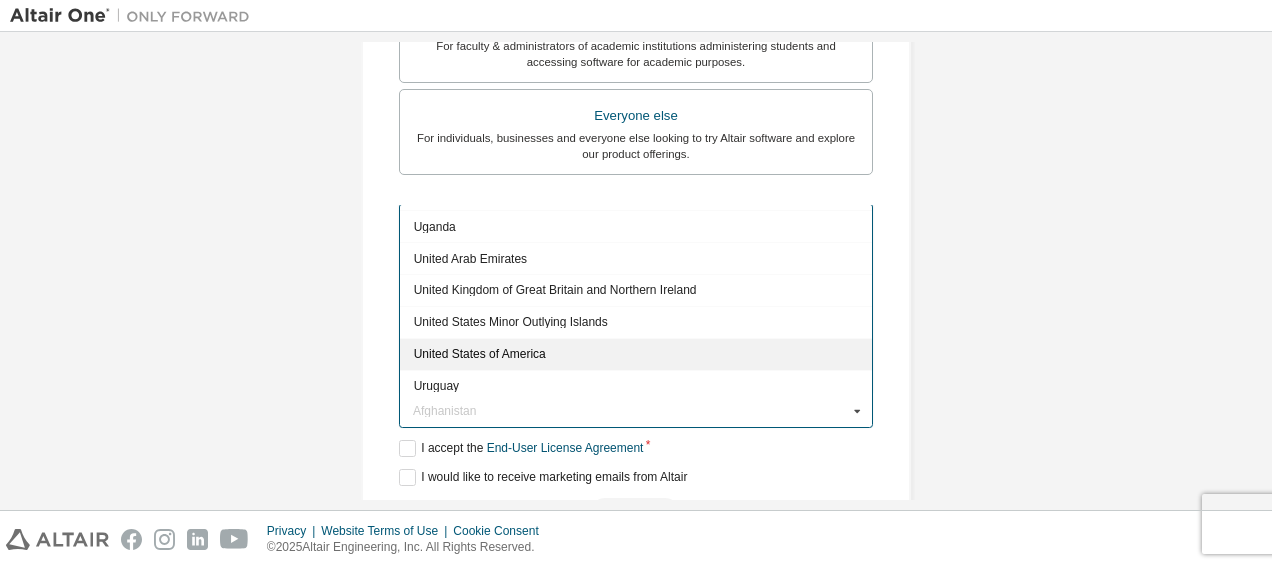 click on "United States of America" at bounding box center (636, 354) 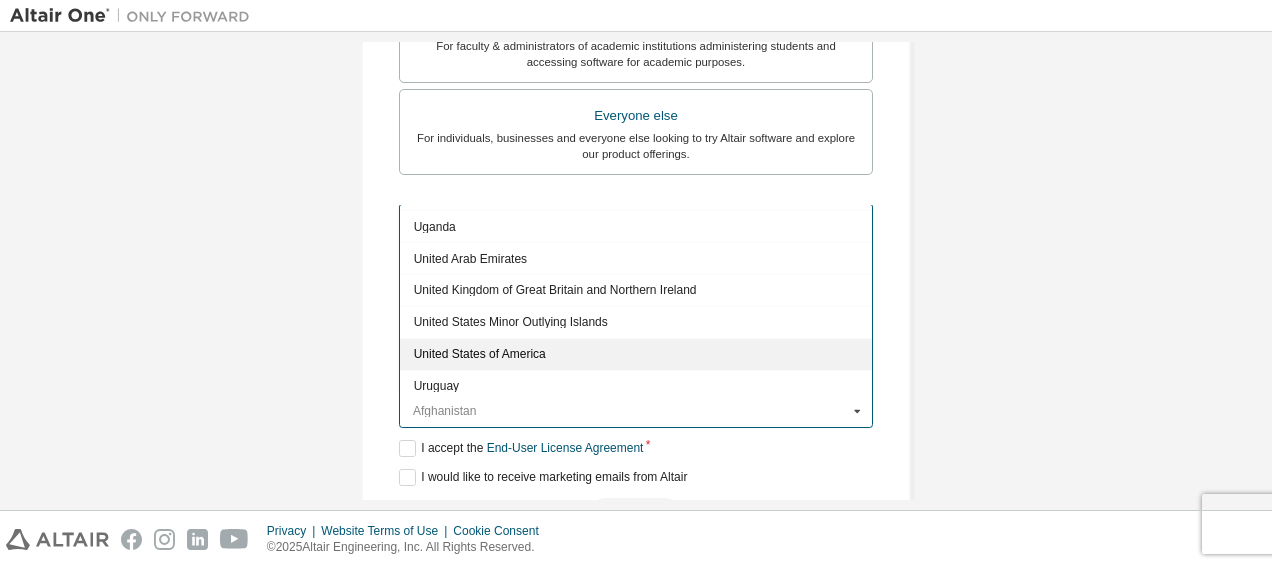 type on "***" 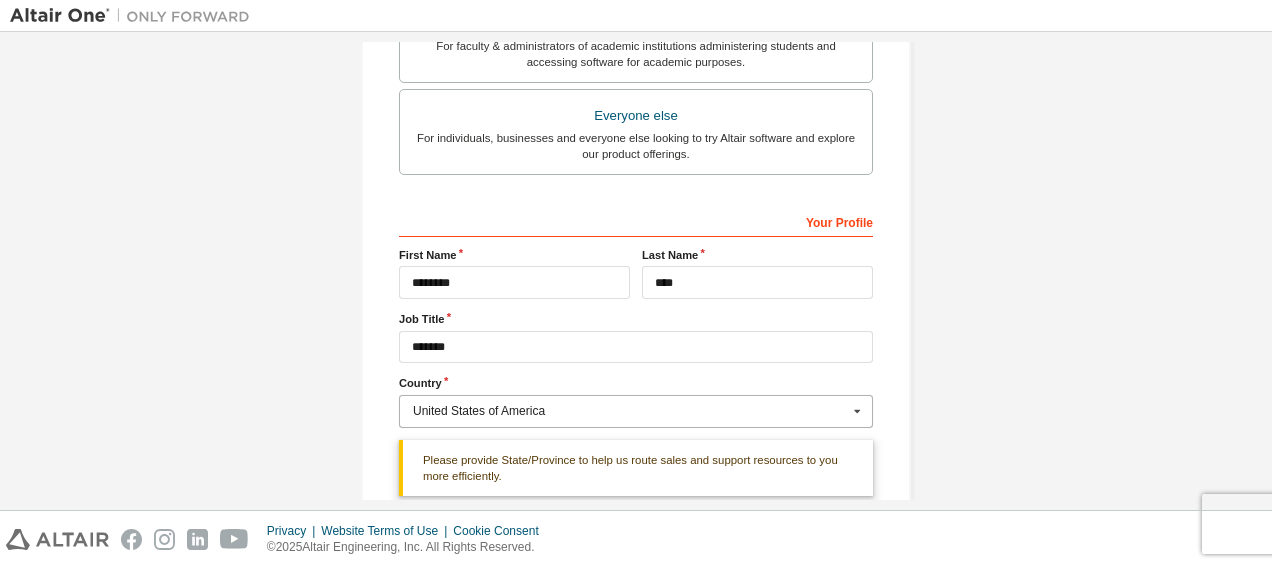 click on "United States of America" at bounding box center [630, 411] 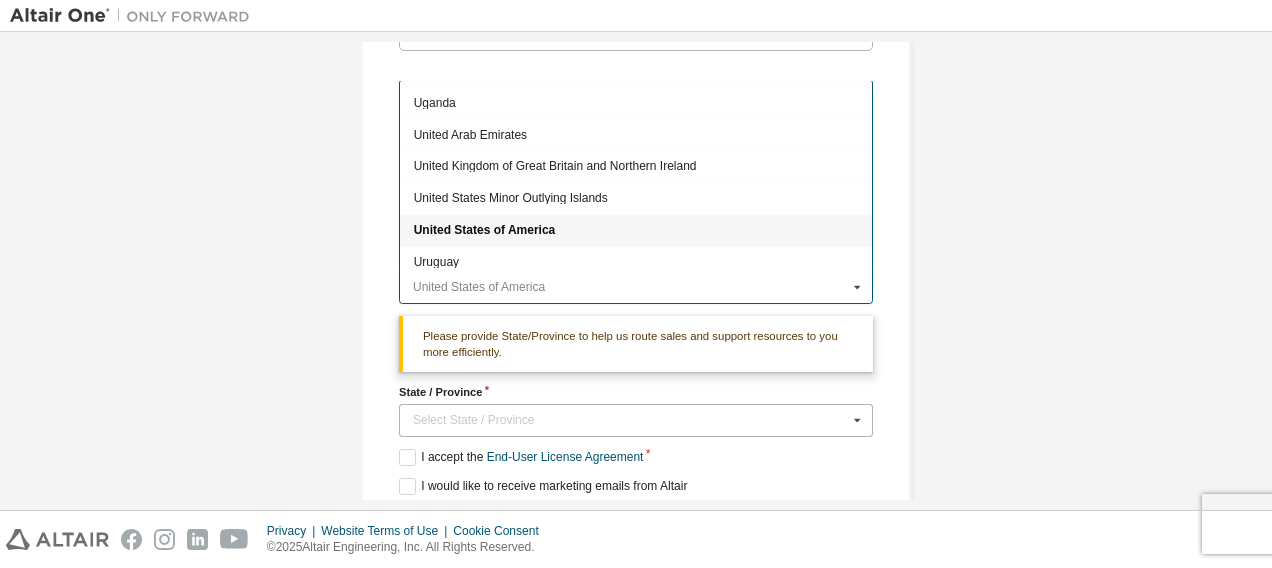 scroll, scrollTop: 692, scrollLeft: 0, axis: vertical 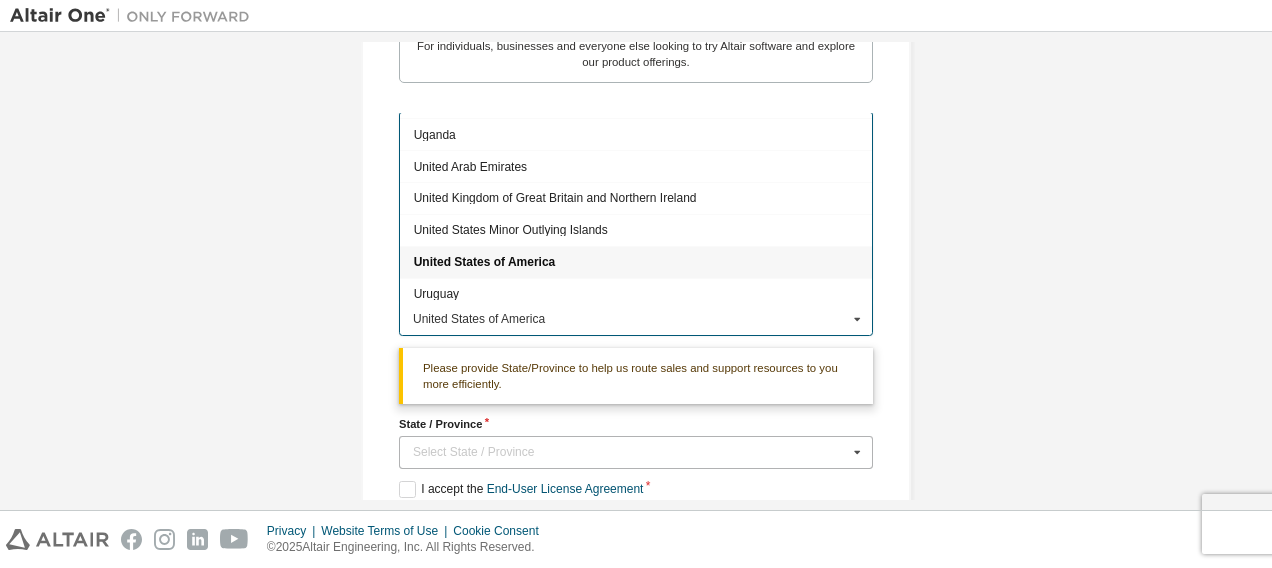 click on "Select State / Province" at bounding box center (630, 452) 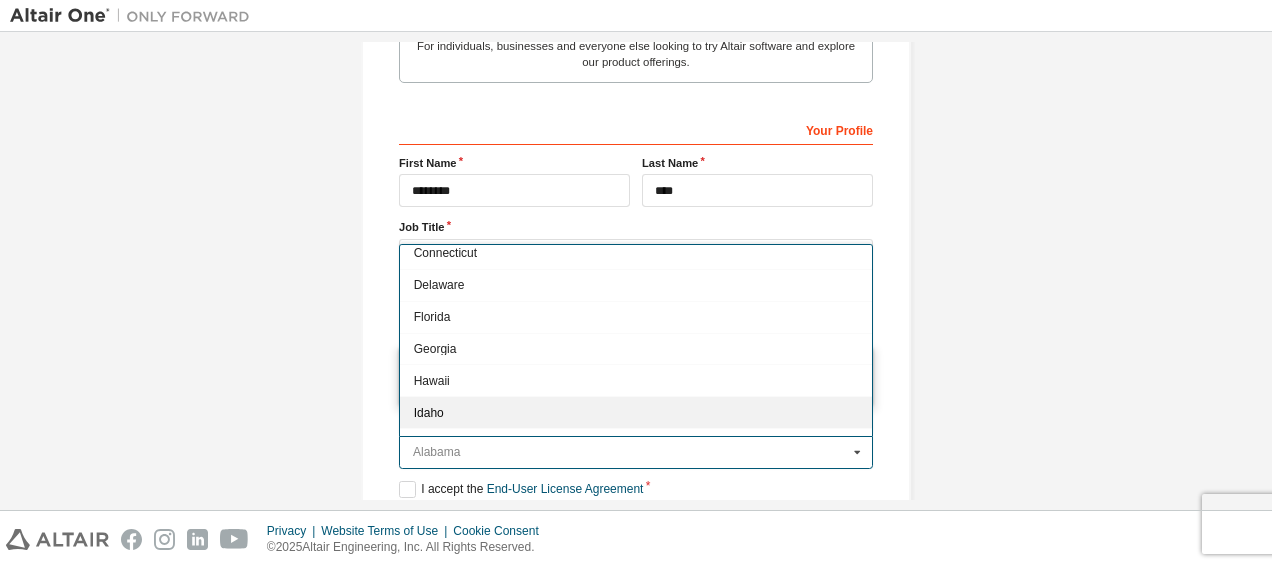 scroll, scrollTop: 200, scrollLeft: 0, axis: vertical 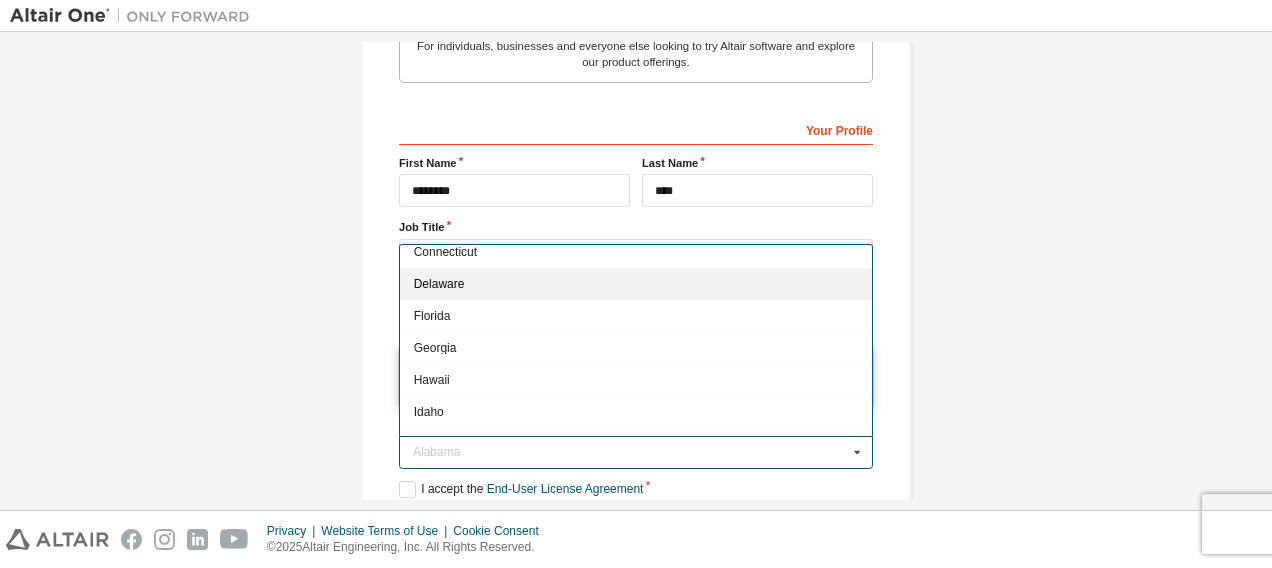click on "Delaware" at bounding box center [636, 285] 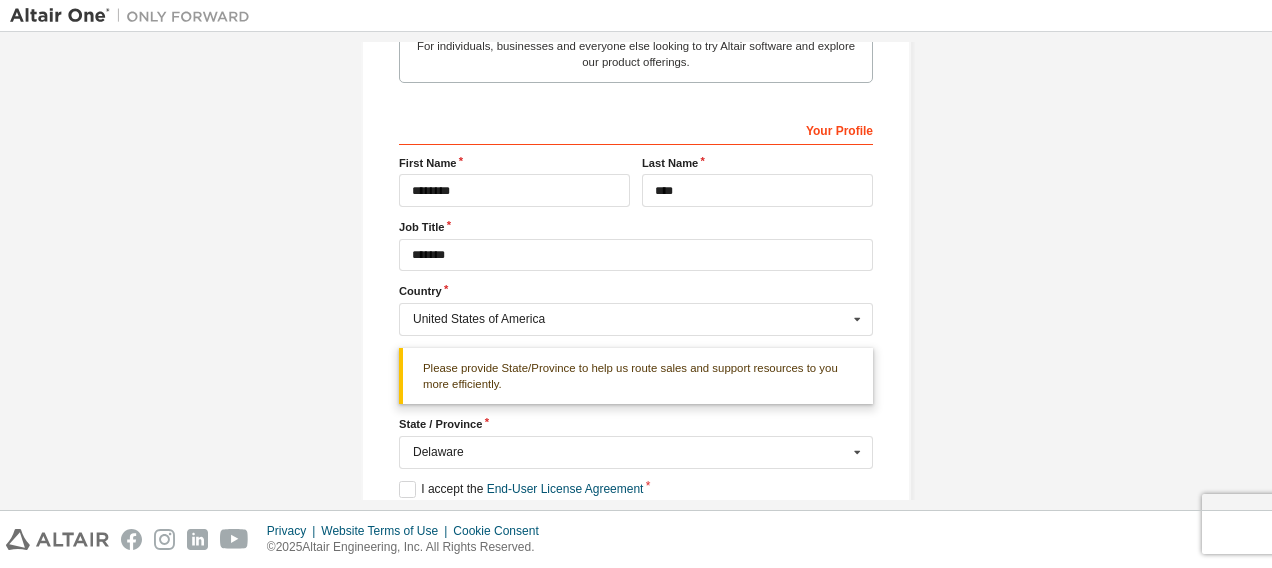 click on "**********" at bounding box center (636, -22) 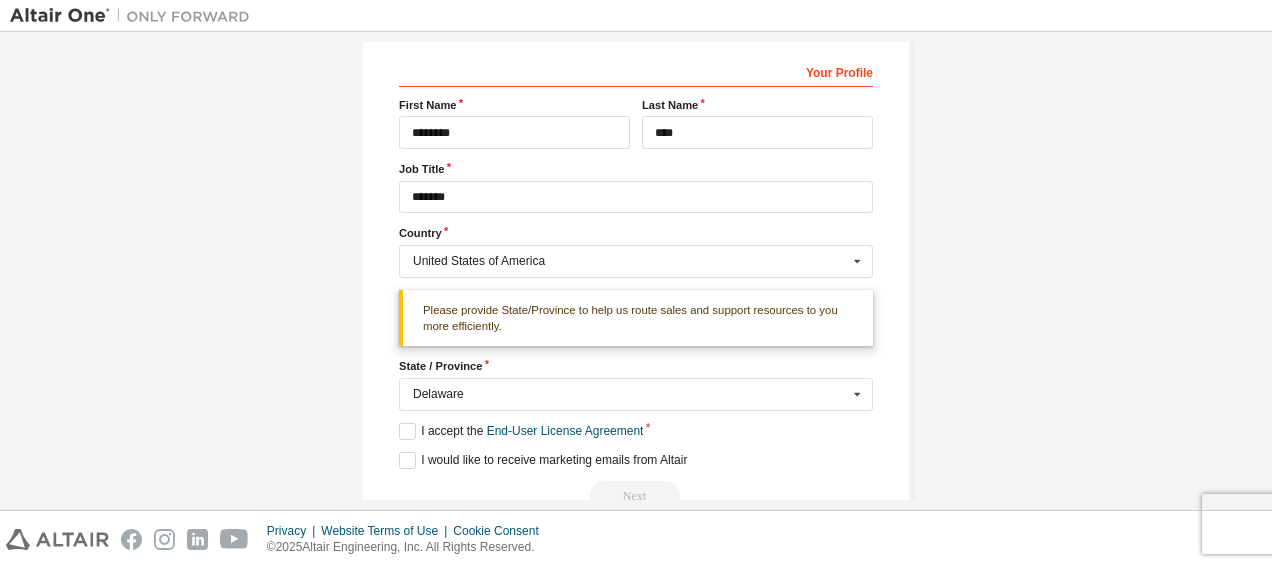 scroll, scrollTop: 792, scrollLeft: 0, axis: vertical 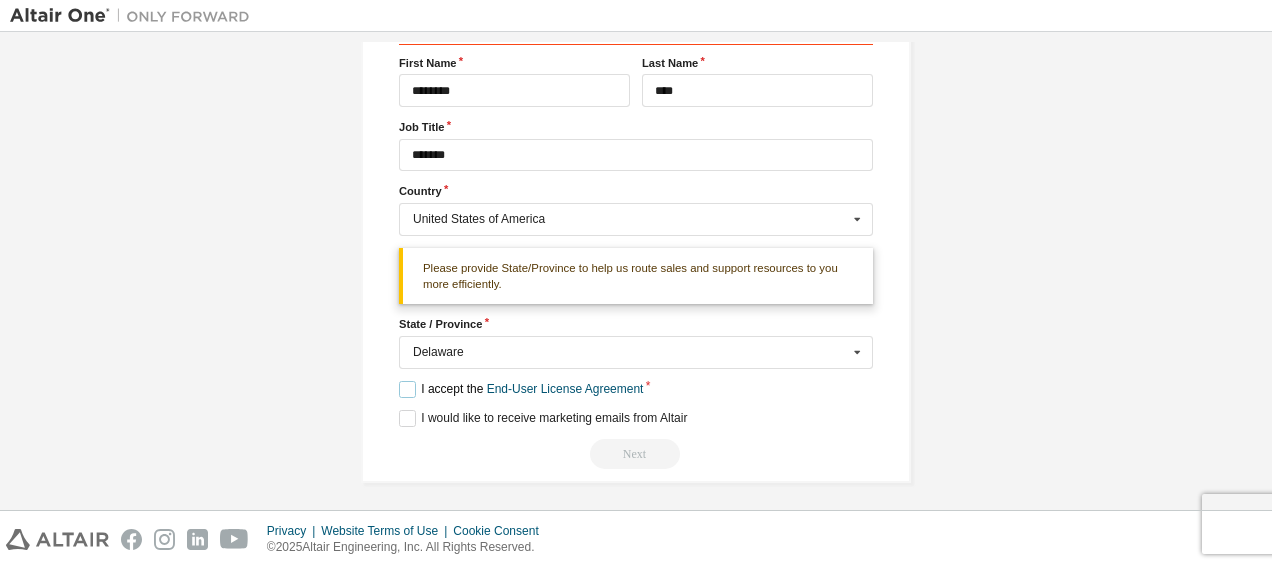 click on "I accept the    End-User License Agreement" at bounding box center (521, 389) 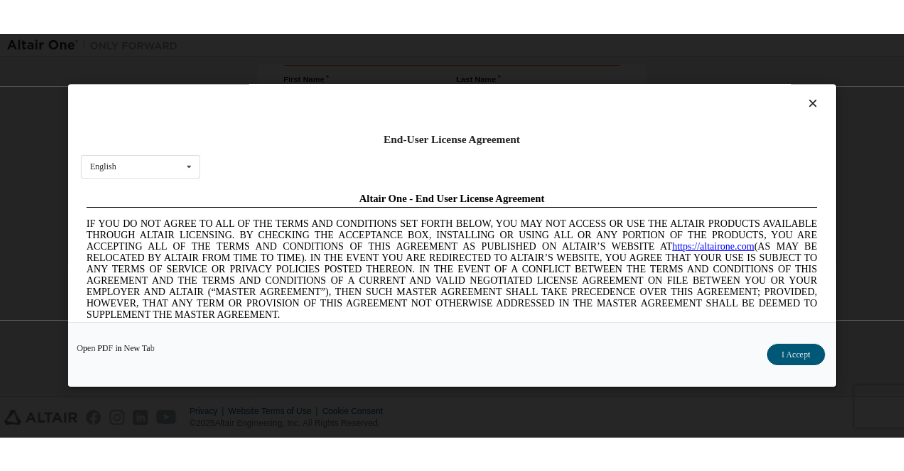 scroll, scrollTop: 0, scrollLeft: 0, axis: both 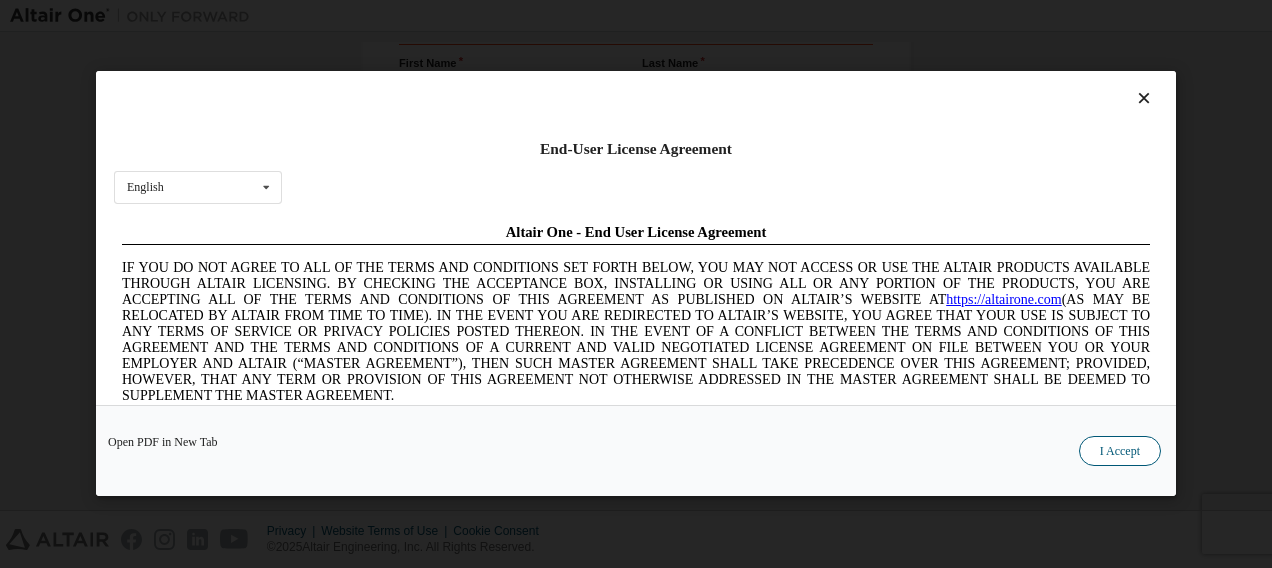 click on "I Accept" at bounding box center (1120, 452) 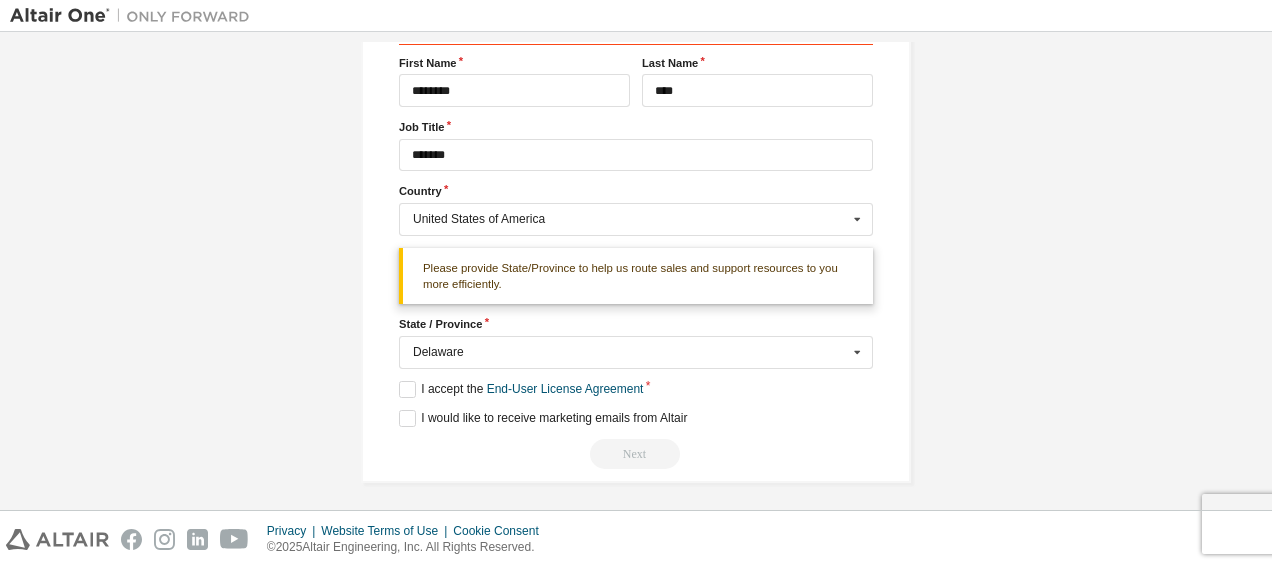 click on "Your Profile First Name [FIRST] Last Name [LAST] Job Title [JOB] Country [COUNTRY] Afghanistan Åland Islands Albania Algeria American Samoa Andorra Angola Anguilla Antarctica Antigua and Barbuda Argentina Armenia Aruba Australia Austria Azerbaijan Bahamas Bahrain Bangladesh Barbados Belgium Belize Benin Bermuda Bhutan Bolivia (Plurinational State of) Bonaire, Sint Eustatius and Saba Bosnia and Herzegovina Botswana Bouvet Island Brazil British Indian Ocean Territory Brunei Darussalam Bulgaria Burkina Faso Burundi Cabo Verde Cambodia Cameroon Canada Cayman Islands Central African Republic Chad Chile China Christmas Island Cocos (Keeling) Islands Colombia Comoros Congo Congo (Democratic Republic of the) Cook Islands Costa Rica Côte d'Ivoire Croatia Curaçao Cyprus Czech Republic Denmark Djibouti Dominica Dominican Republic Ecuador Egypt El Salvador Equatorial Guinea Eritrea Estonia Ethiopia Falkland Islands (Malvinas) Faroe Islands Fiji Finland France French Guiana French Polynesia Gabon **" at bounding box center [636, 241] 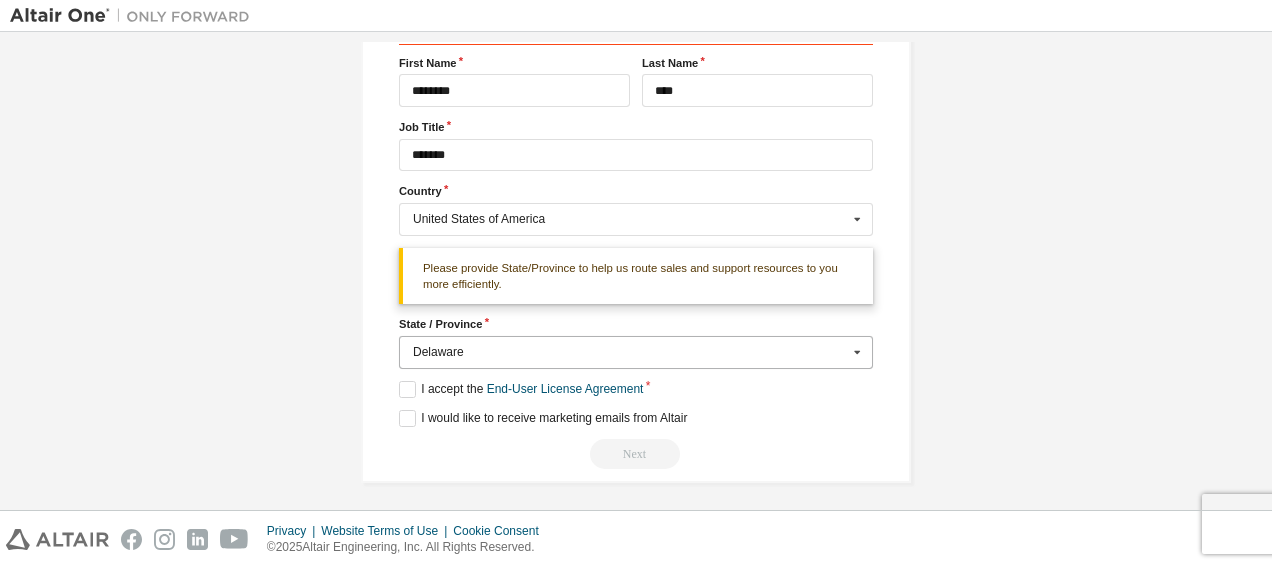 click on "Delaware" at bounding box center [630, 352] 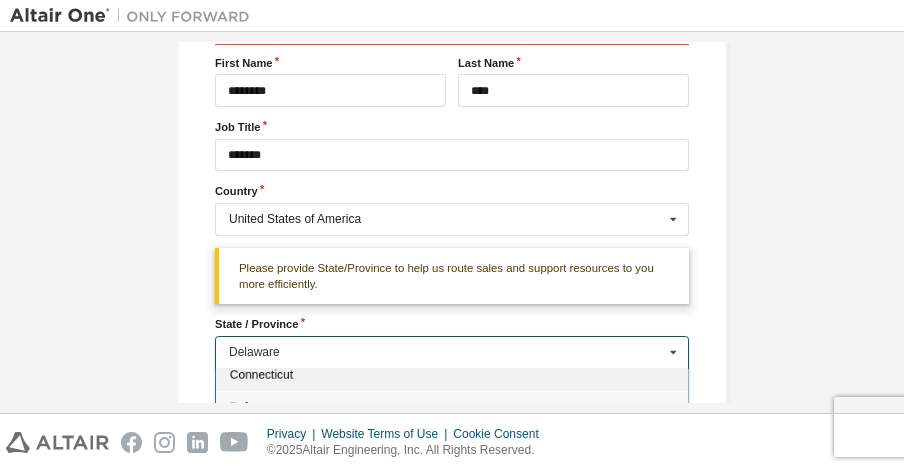 click on "Connecticut" at bounding box center [452, 375] 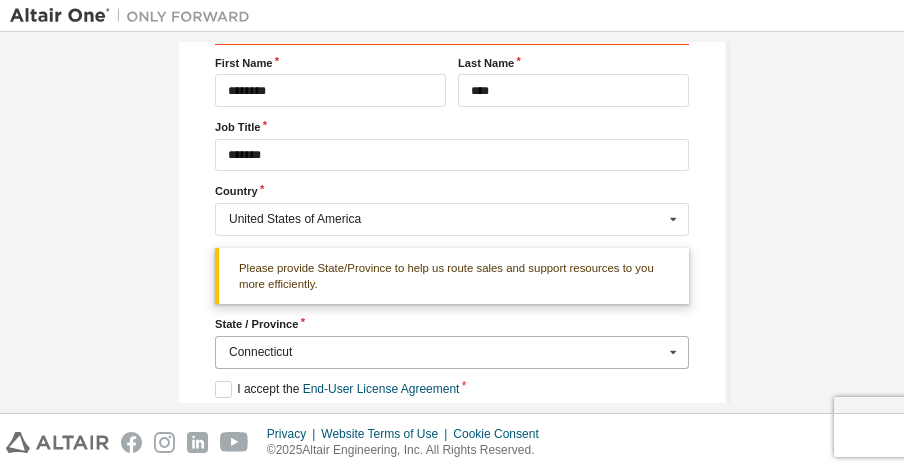 click at bounding box center (453, 352) 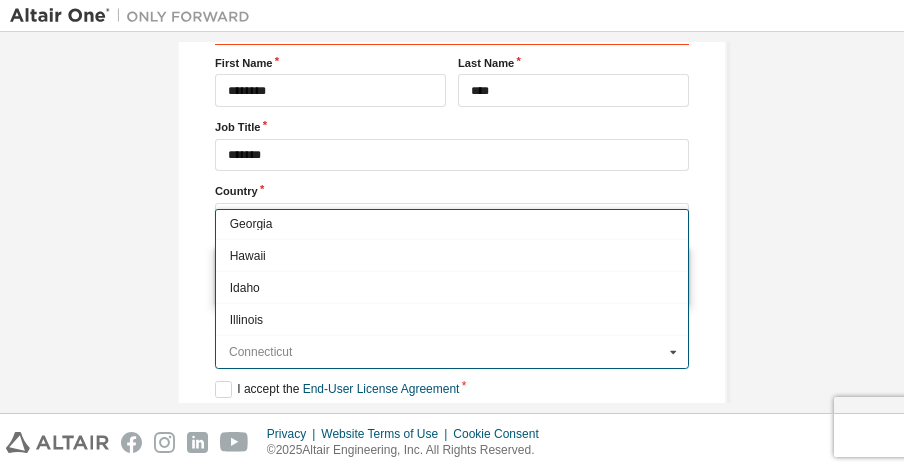 scroll, scrollTop: 189, scrollLeft: 0, axis: vertical 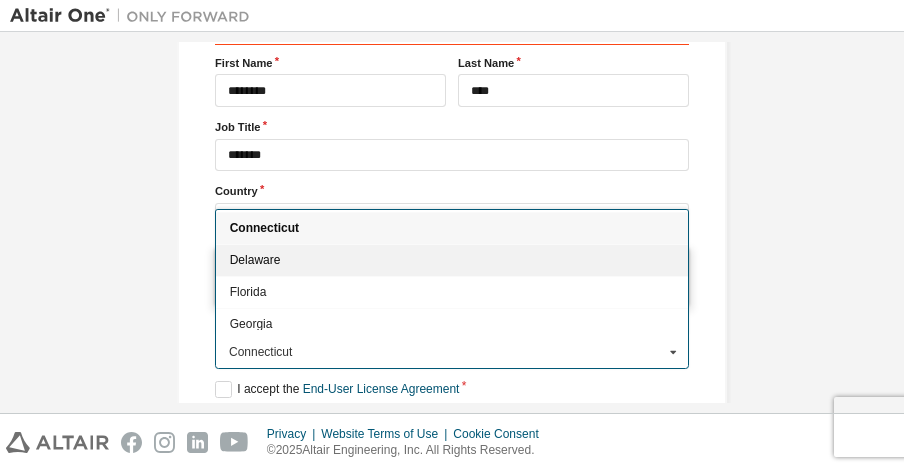 click on "Delaware" at bounding box center [452, 260] 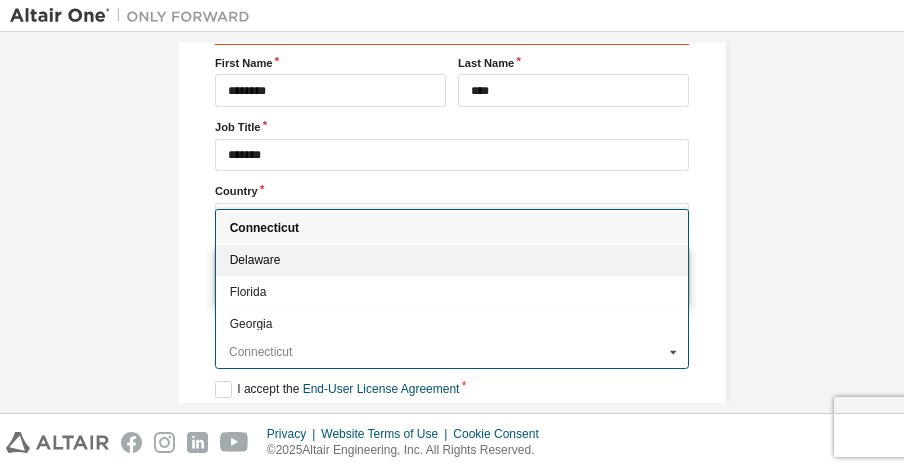 type on "**" 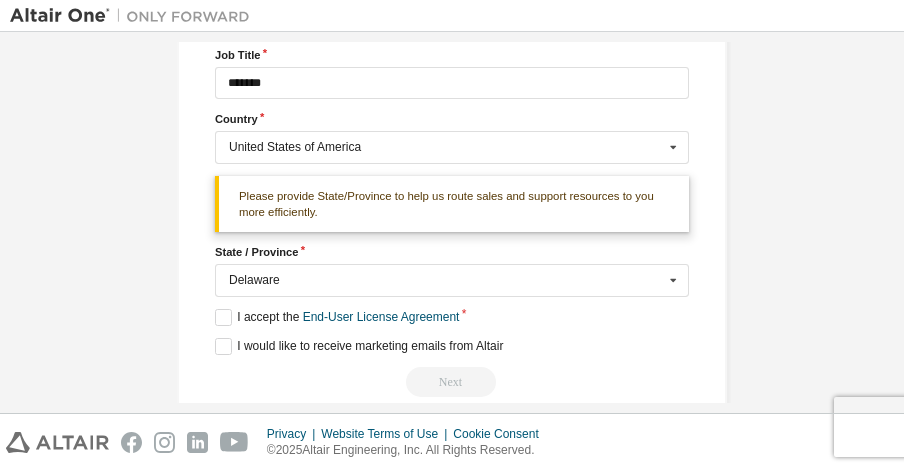 scroll, scrollTop: 889, scrollLeft: 0, axis: vertical 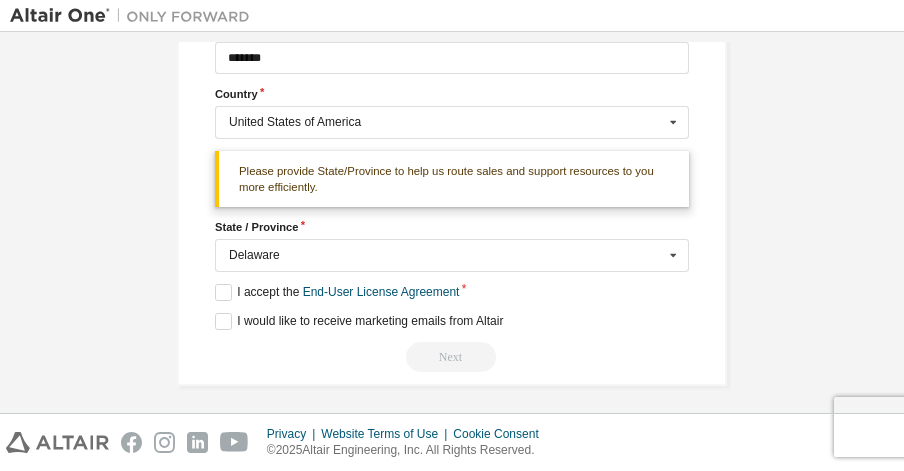 click on "**********" at bounding box center [452, -219] 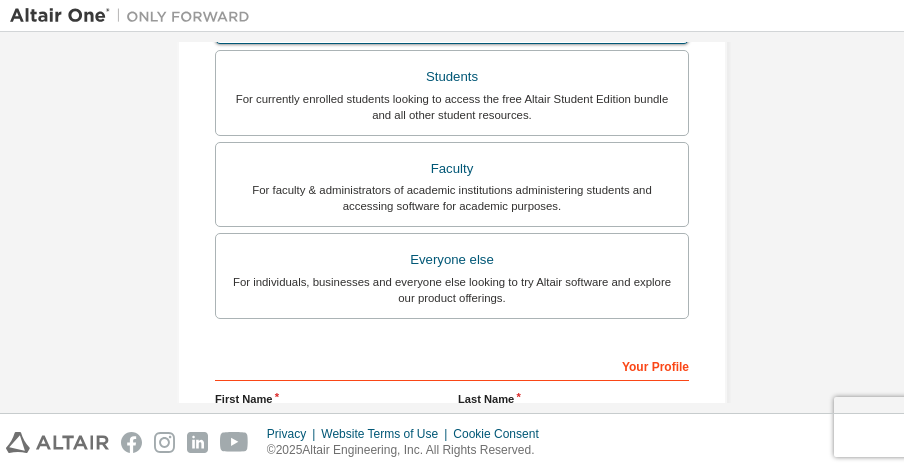 scroll, scrollTop: 500, scrollLeft: 0, axis: vertical 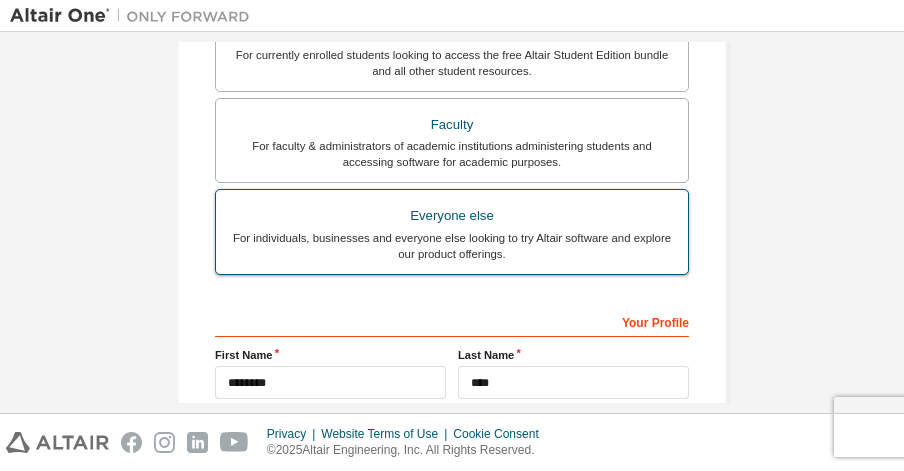 click on "Everyone else For individuals, businesses and everyone else looking to try Altair software and explore our product offerings." at bounding box center (452, 232) 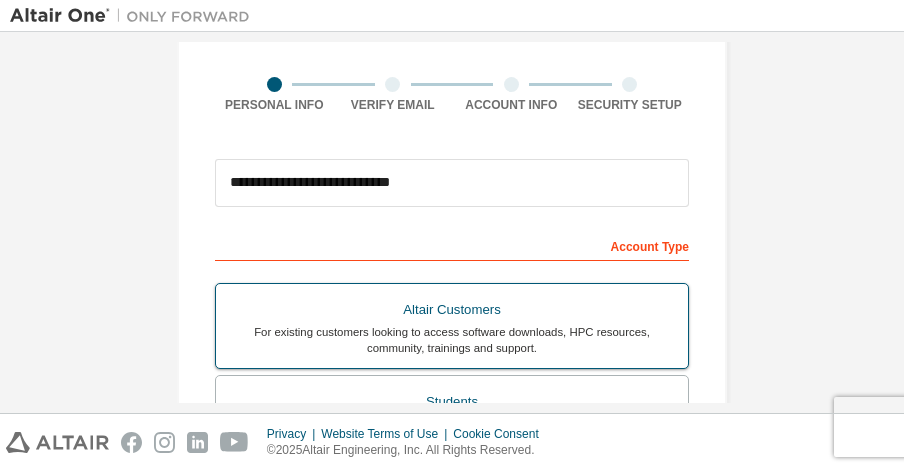 scroll, scrollTop: 100, scrollLeft: 0, axis: vertical 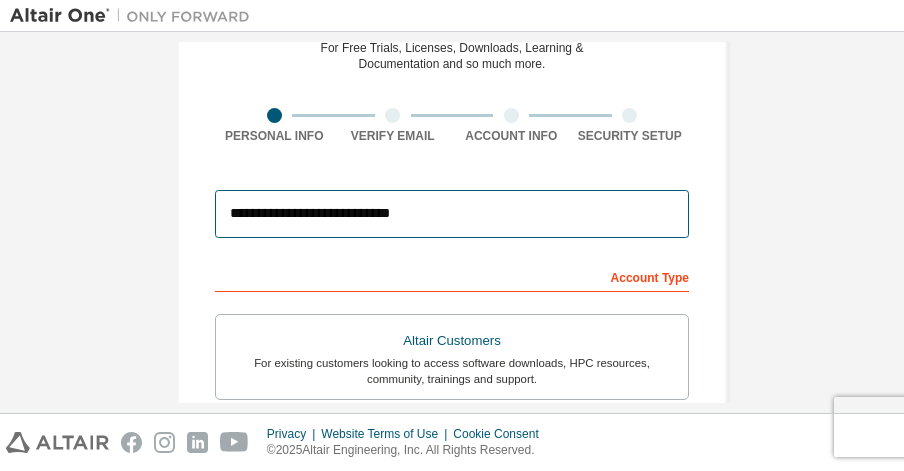 drag, startPoint x: 473, startPoint y: 211, endPoint x: 127, endPoint y: 199, distance: 346.20804 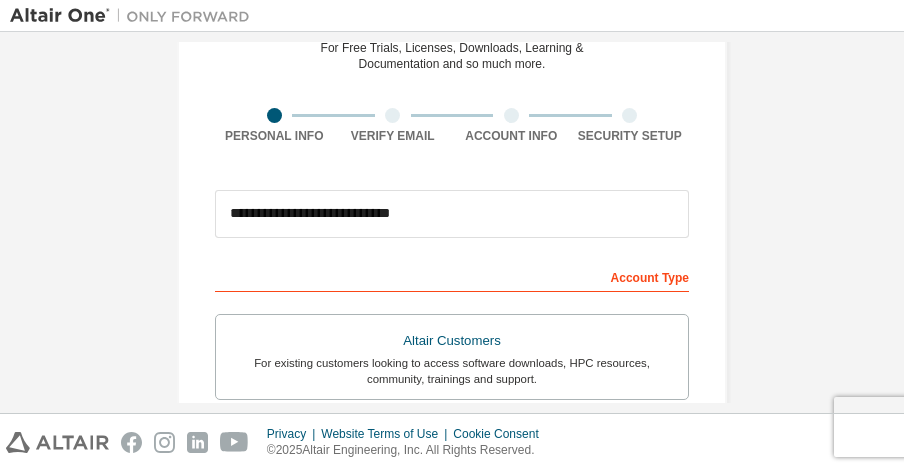 click on "**********" at bounding box center (452, 570) 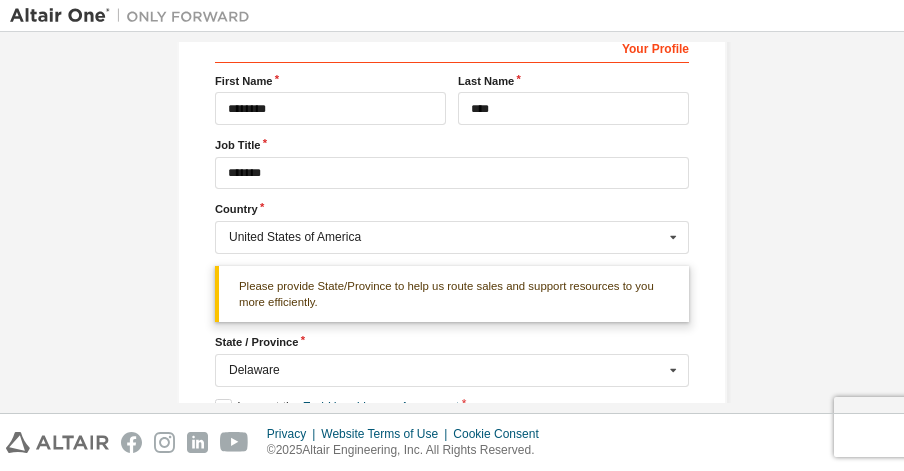 scroll, scrollTop: 889, scrollLeft: 0, axis: vertical 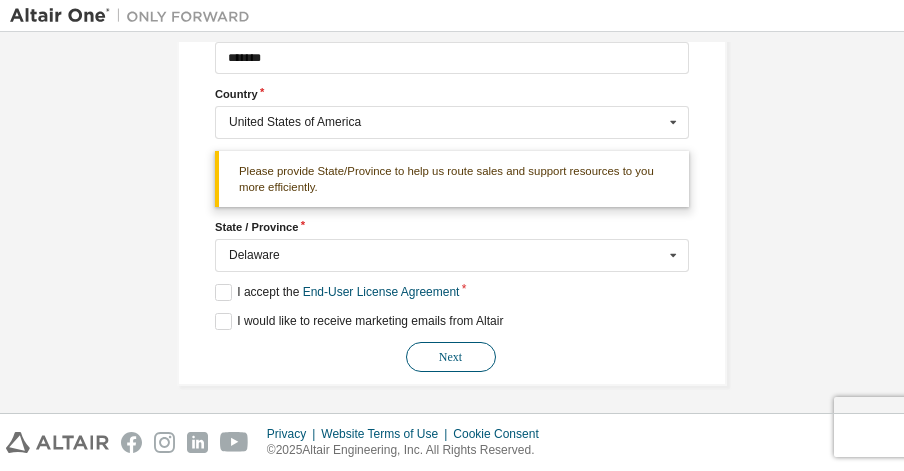 click on "Next" at bounding box center [451, 357] 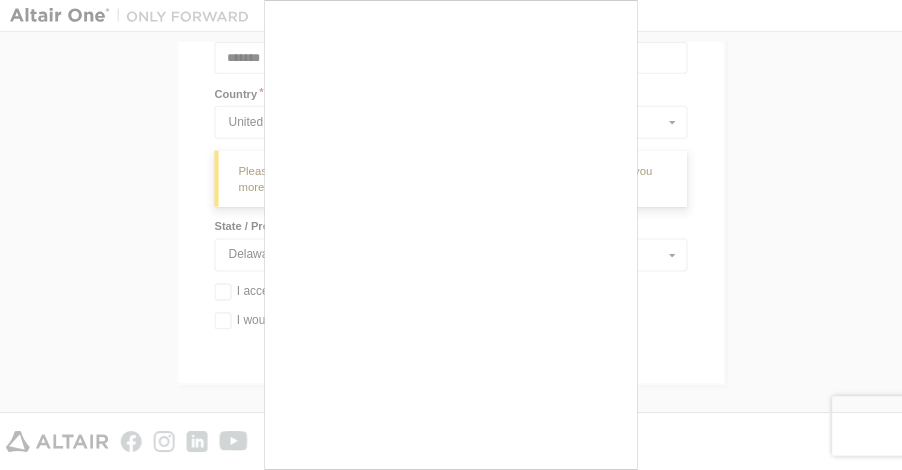 scroll, scrollTop: 0, scrollLeft: 0, axis: both 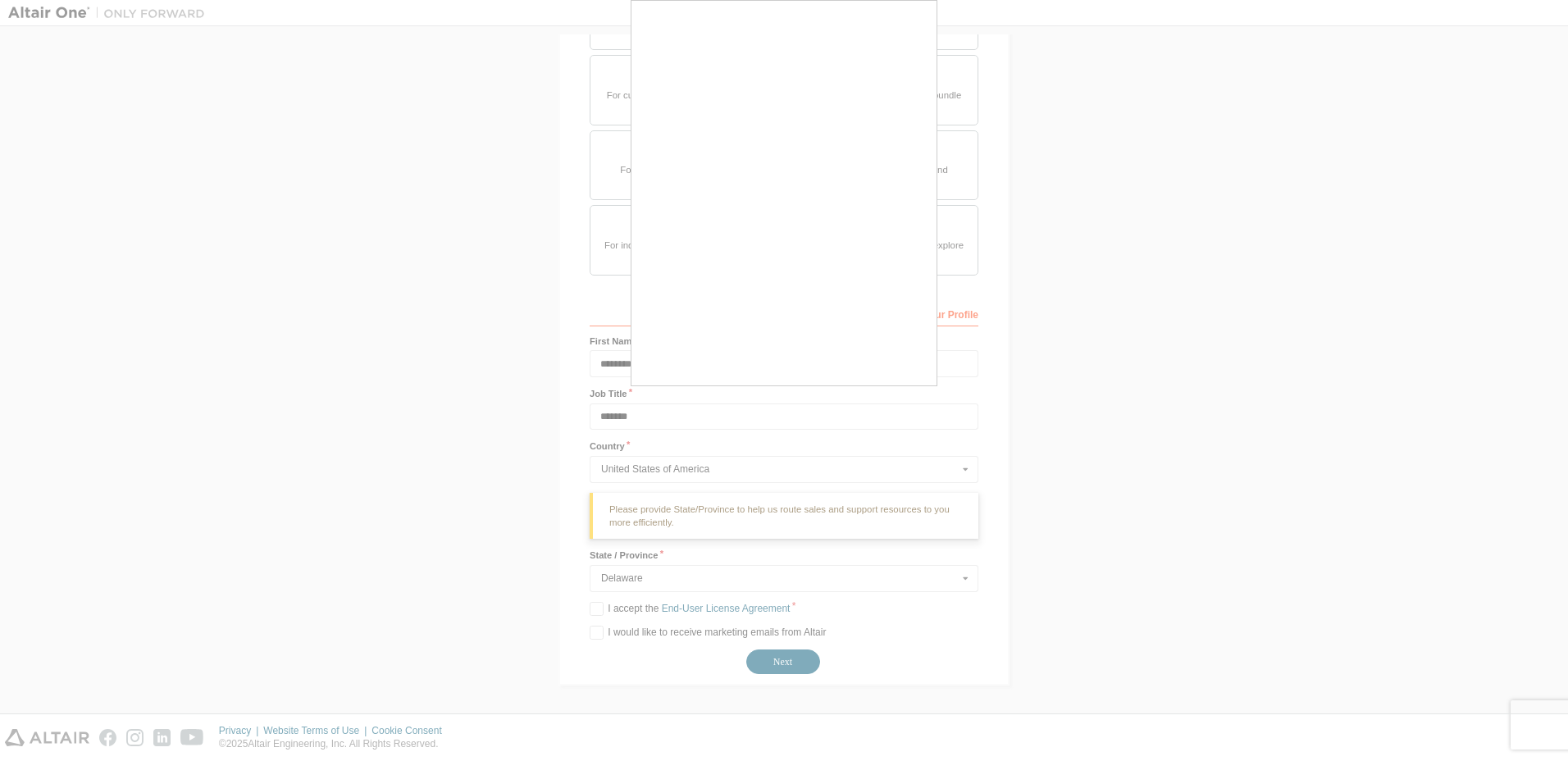 click at bounding box center (784, 380) 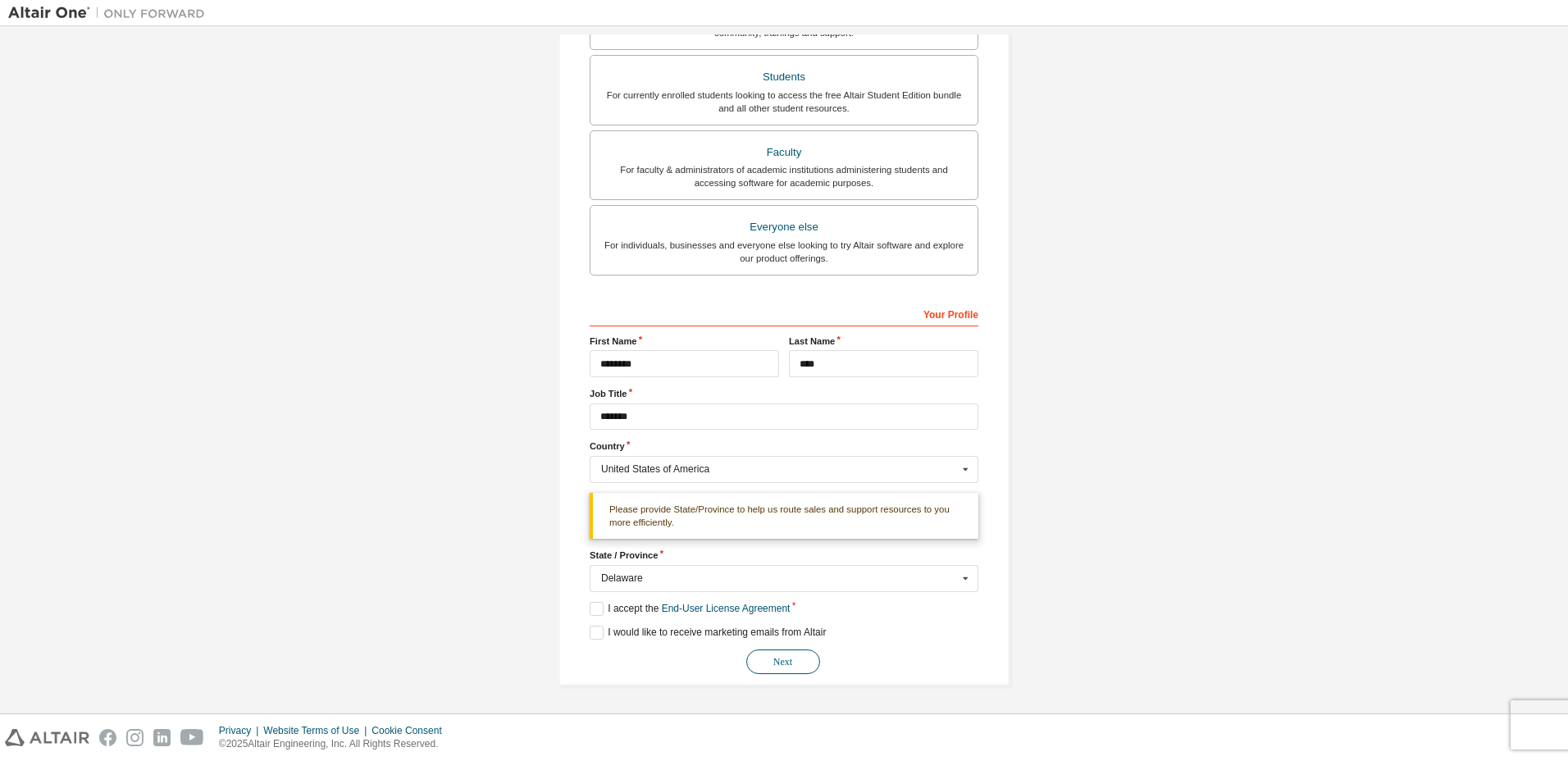 click on "Next" at bounding box center [783, 662] 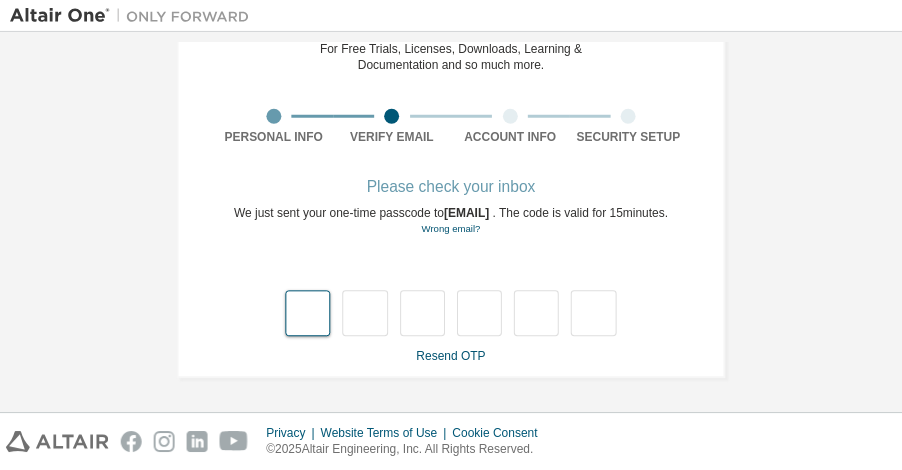 scroll, scrollTop: 114, scrollLeft: 0, axis: vertical 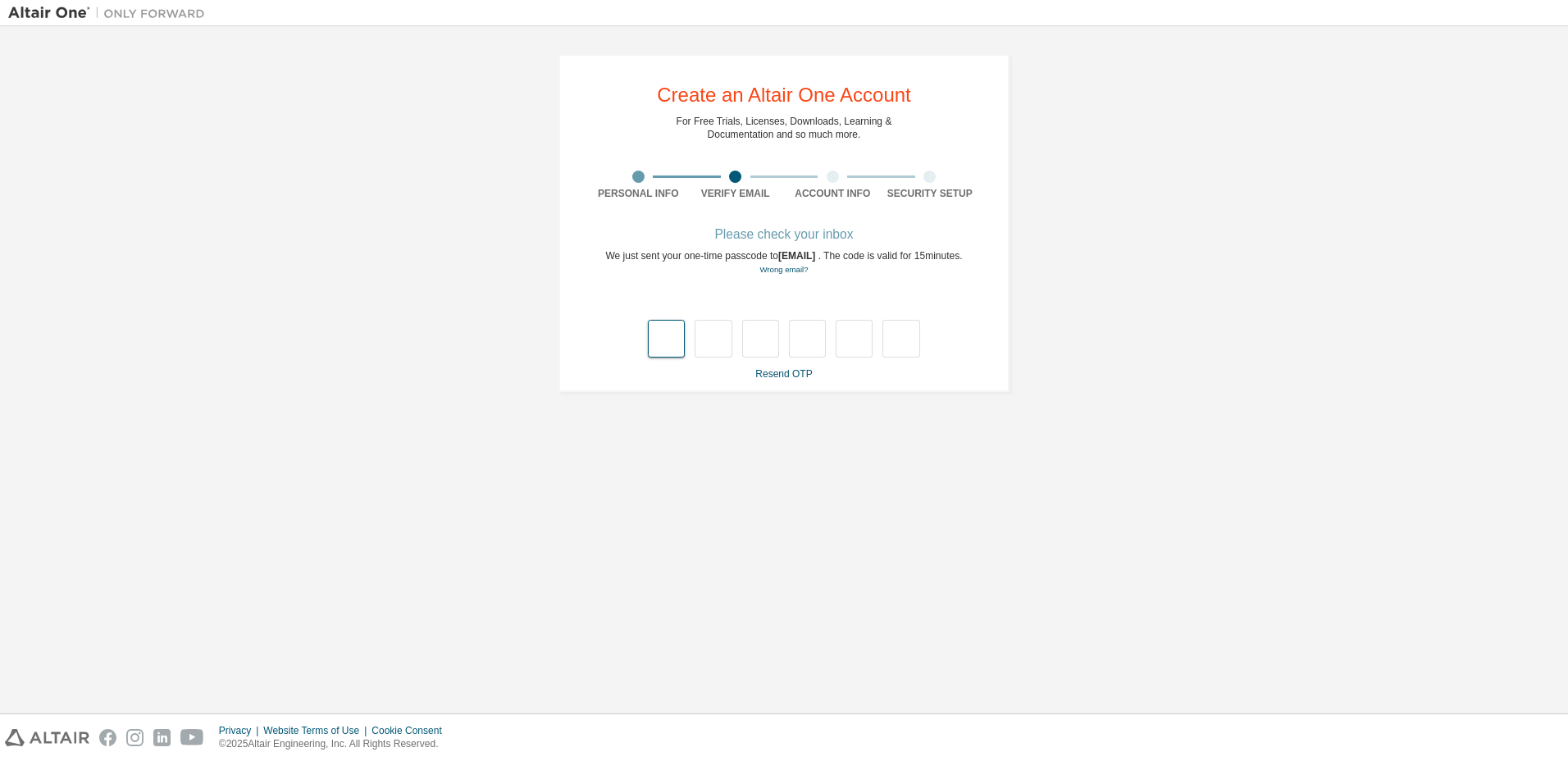 click at bounding box center [666, 339] 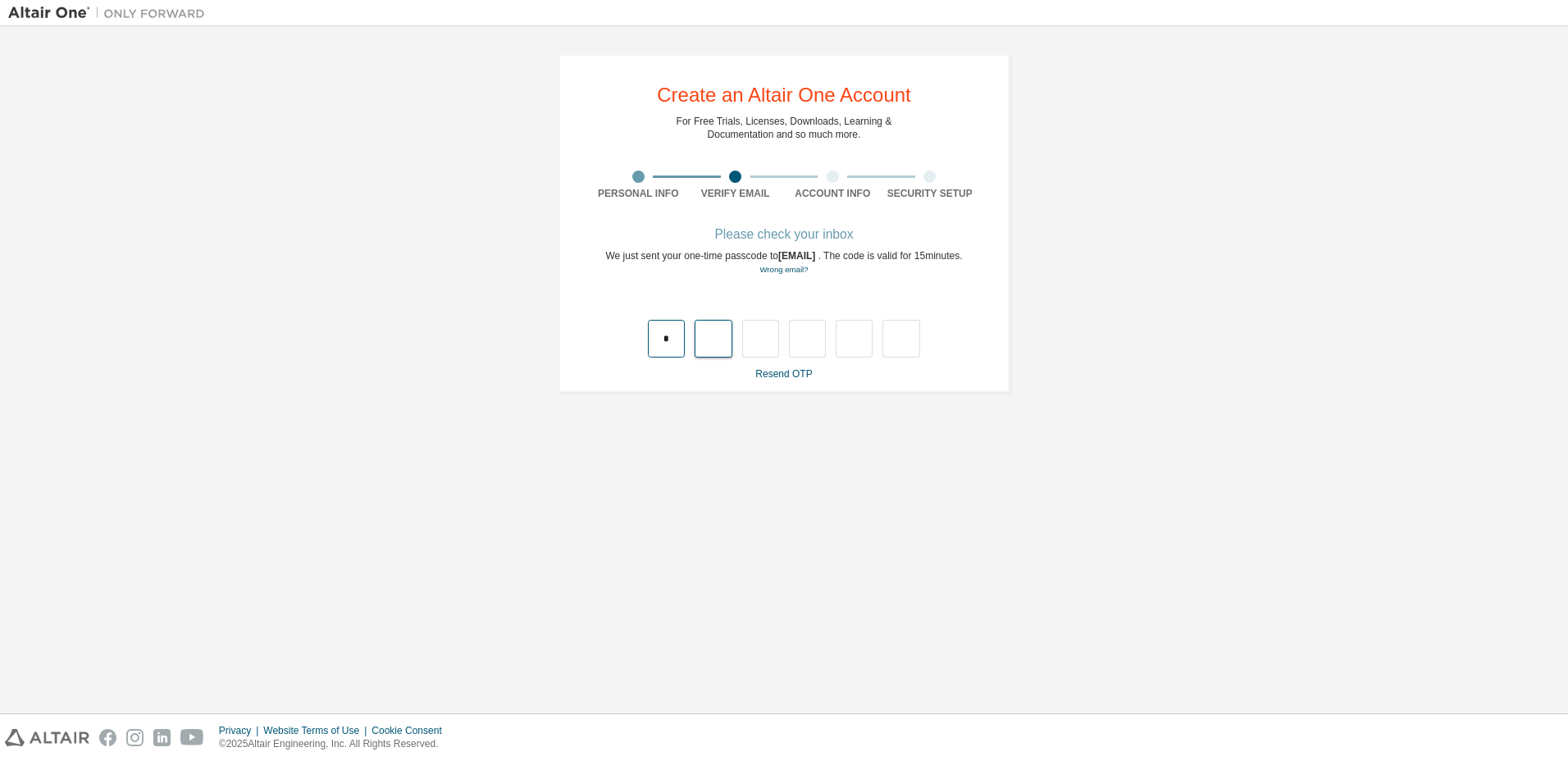 type on "*" 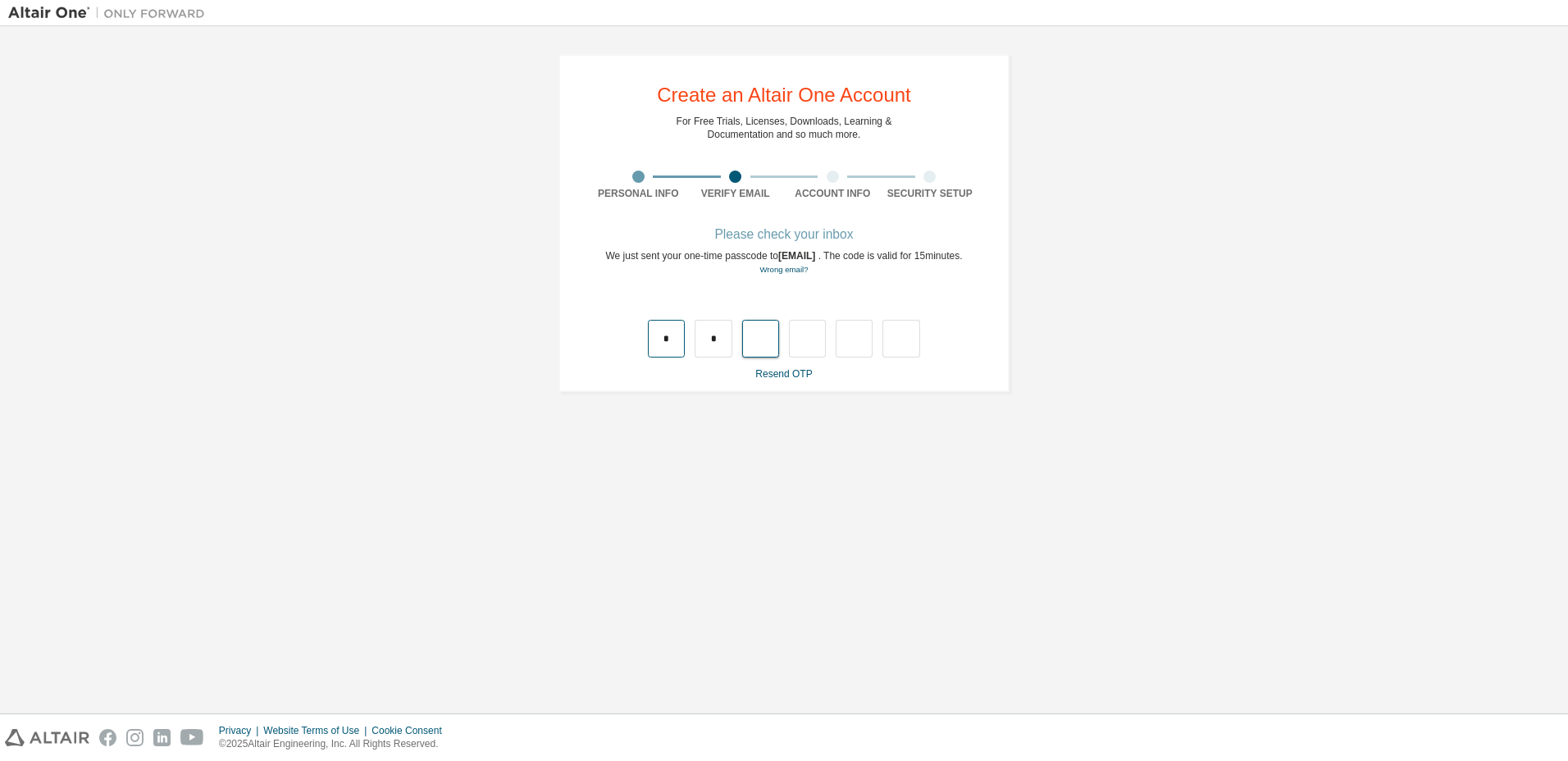 type on "*" 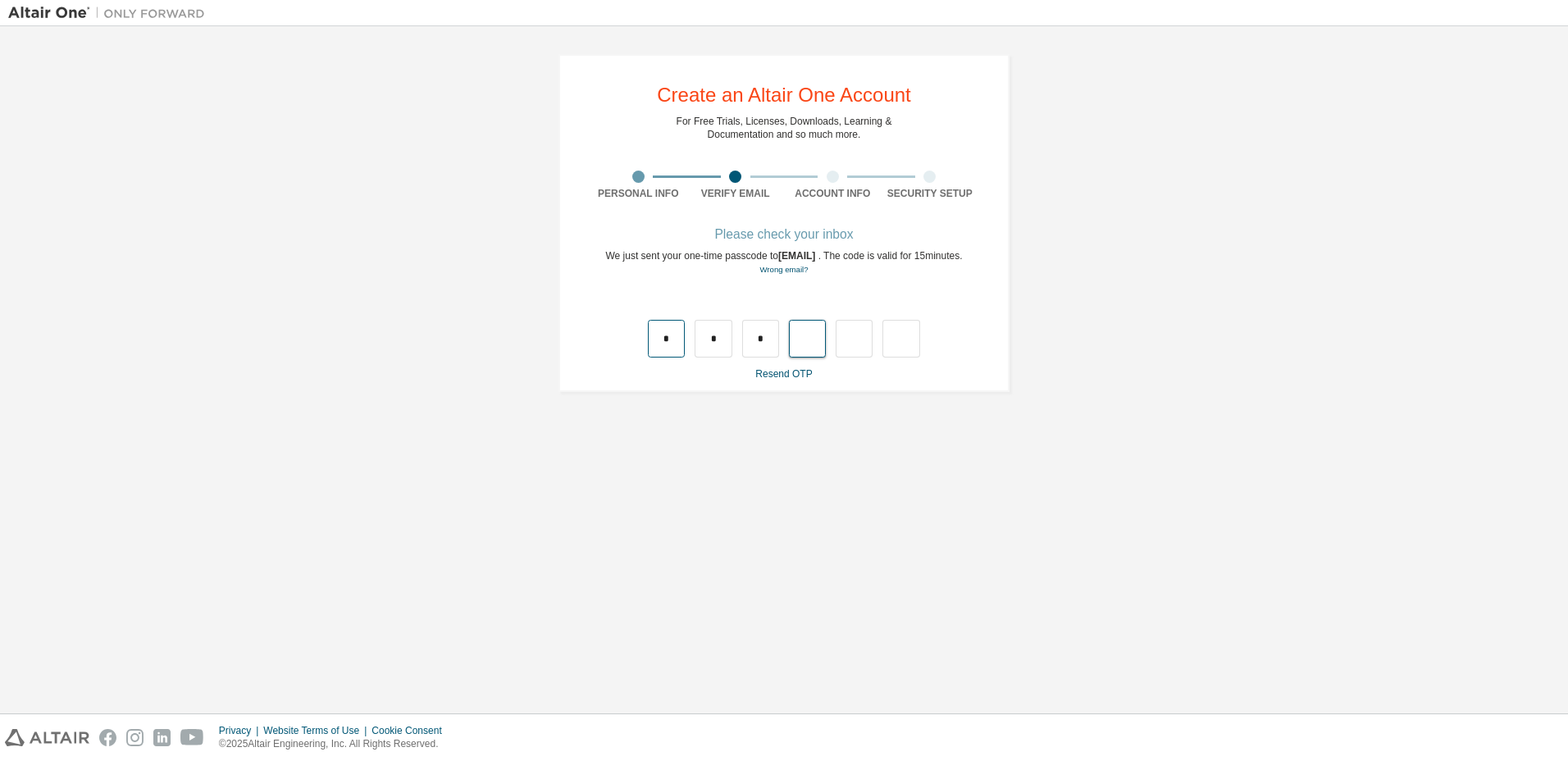 type on "*" 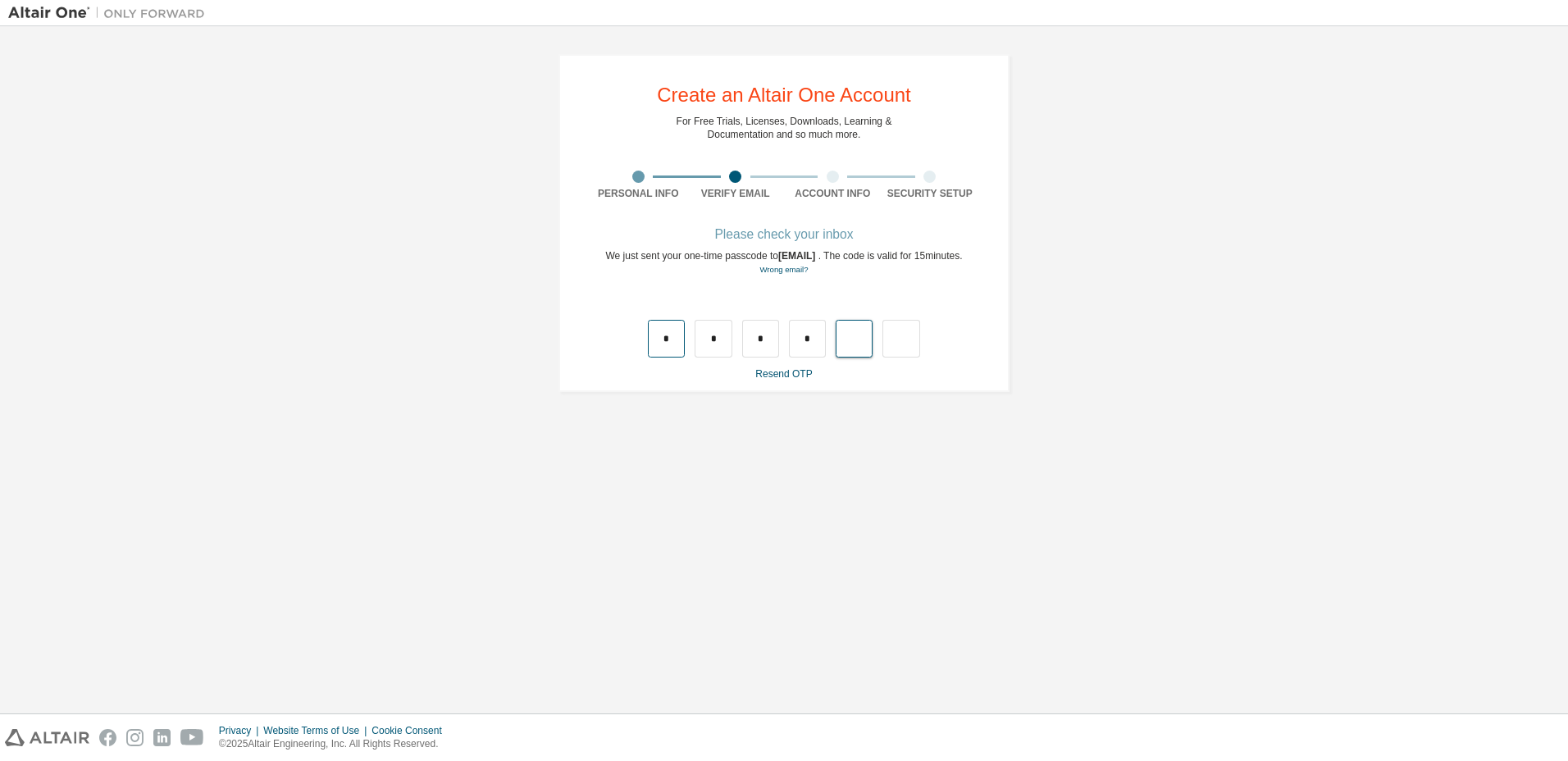 type on "*" 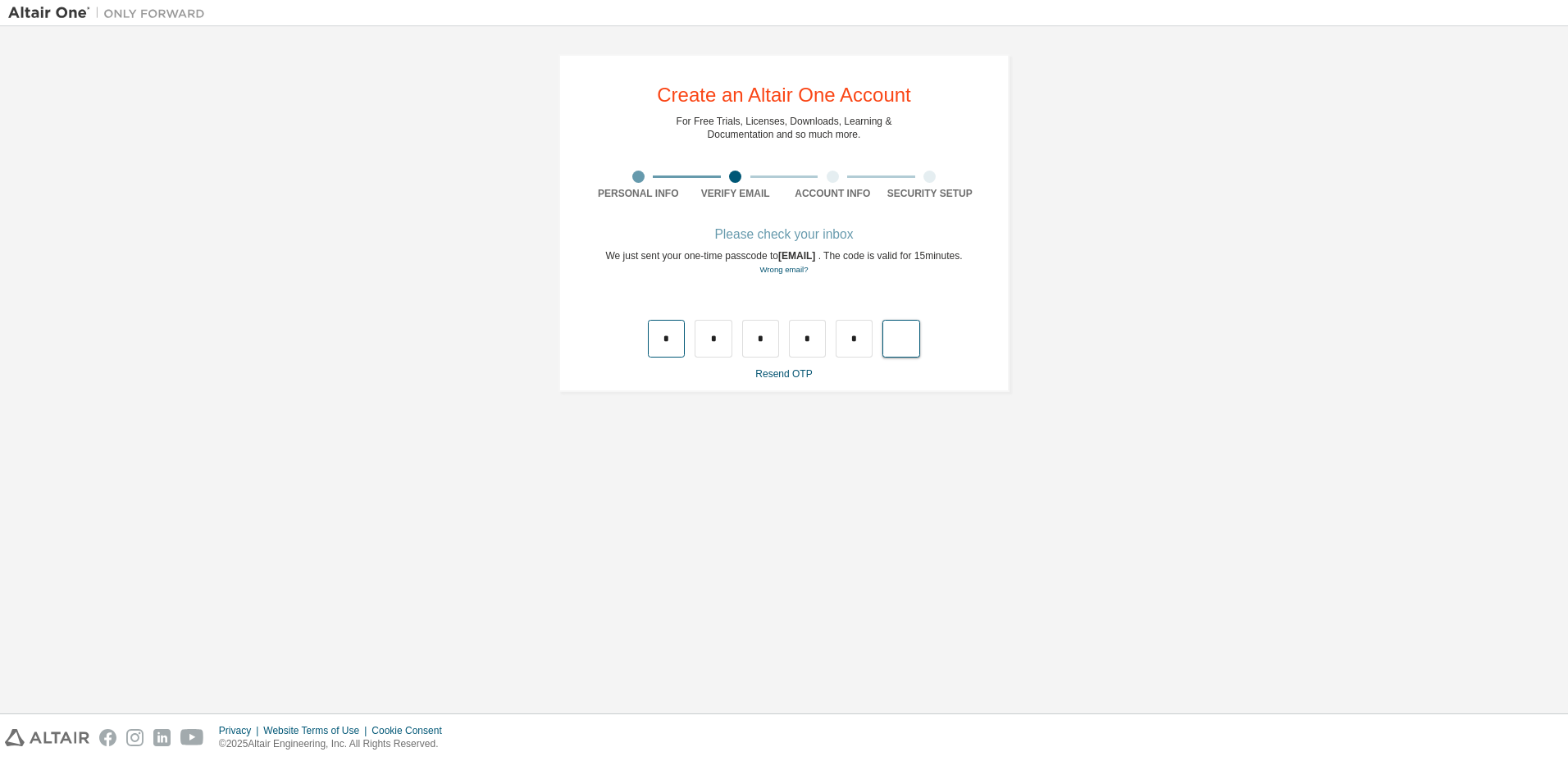 type on "*" 